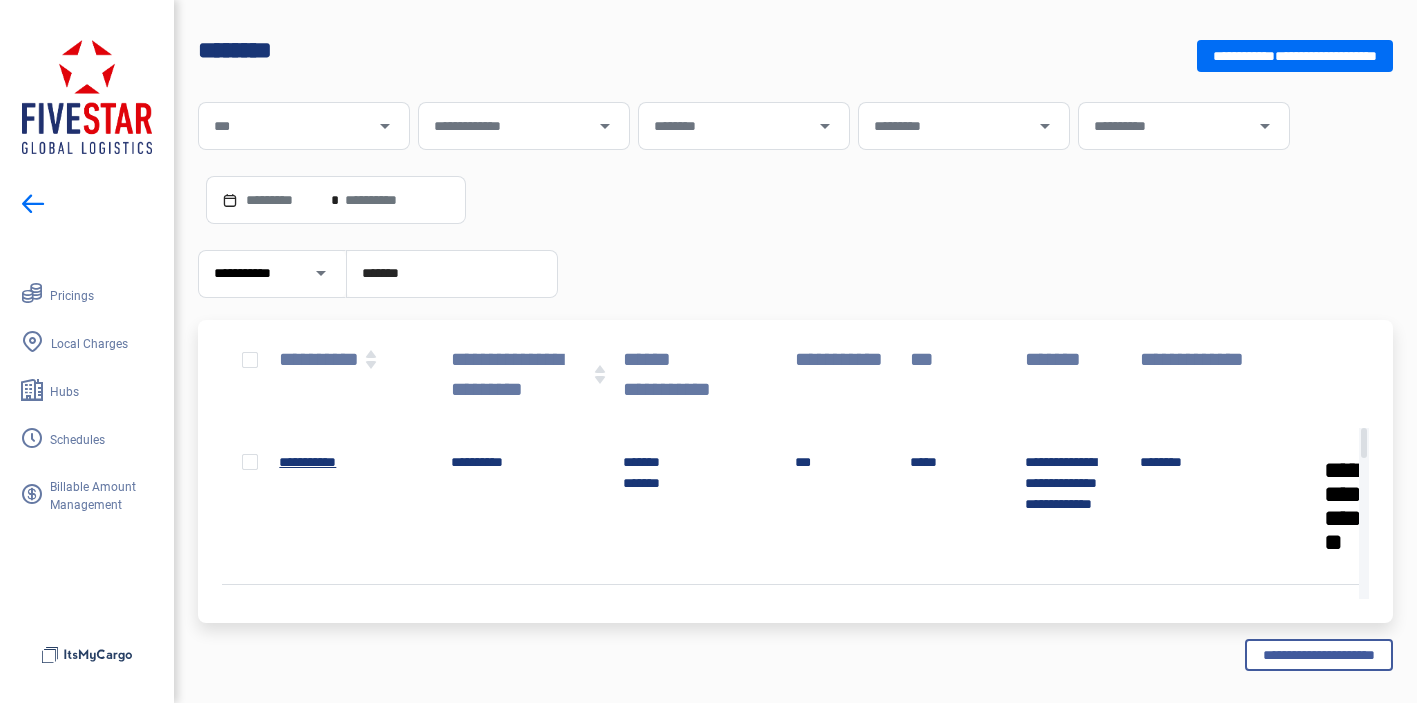 scroll, scrollTop: 0, scrollLeft: 0, axis: both 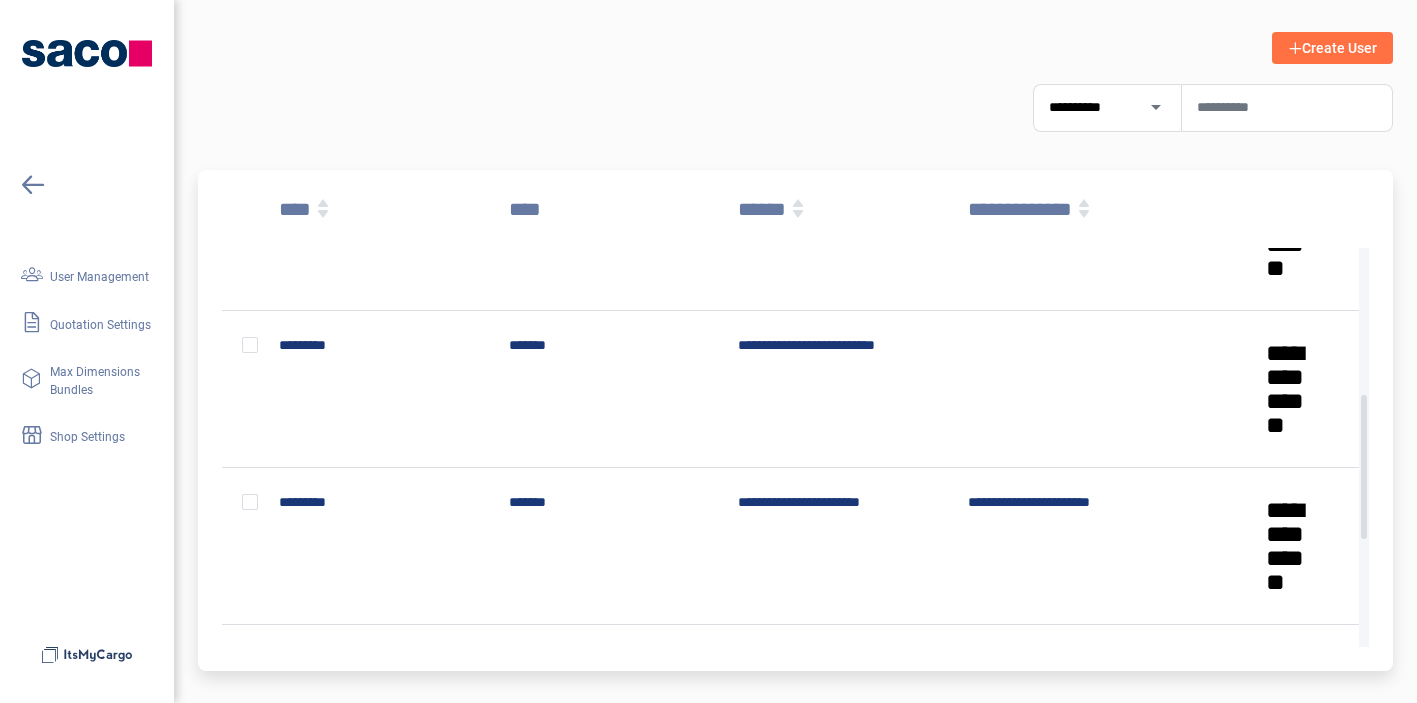 click on "Create User" at bounding box center [1339, 48] 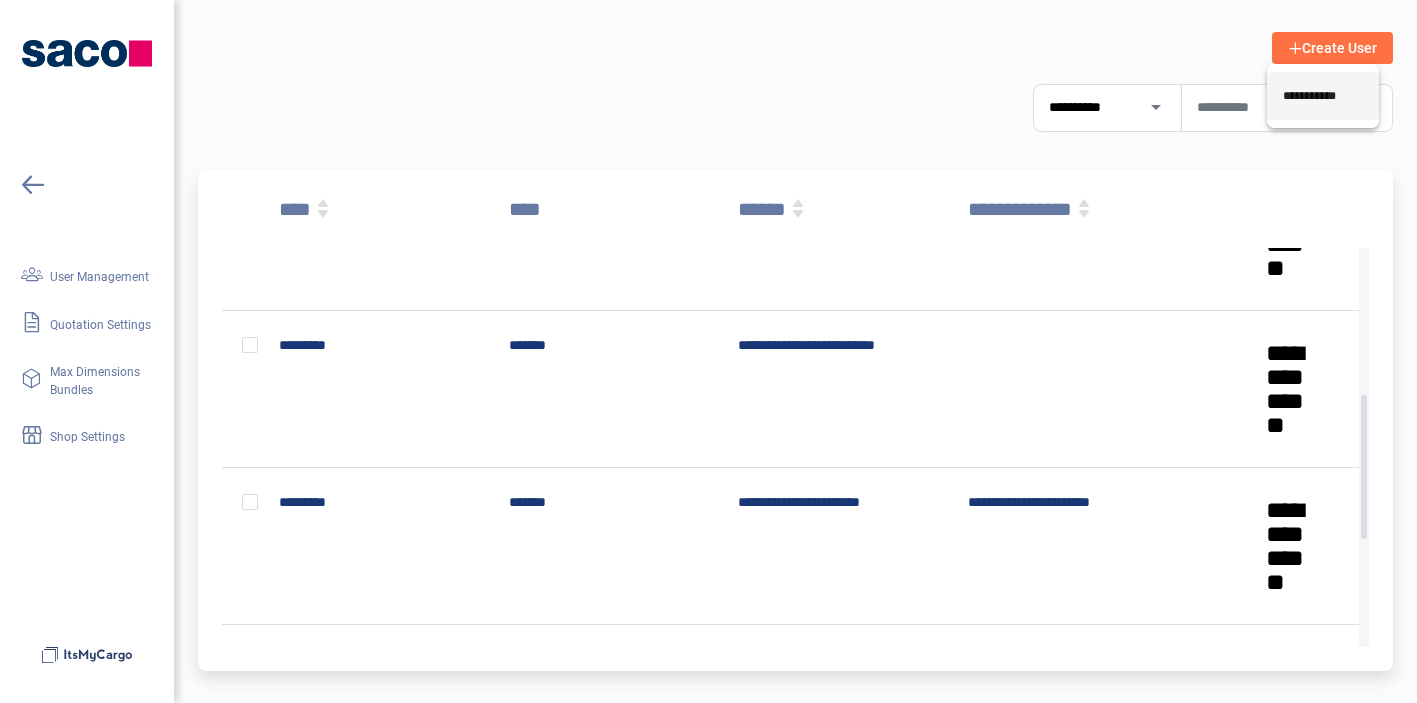 click on "**********" at bounding box center [1323, 96] 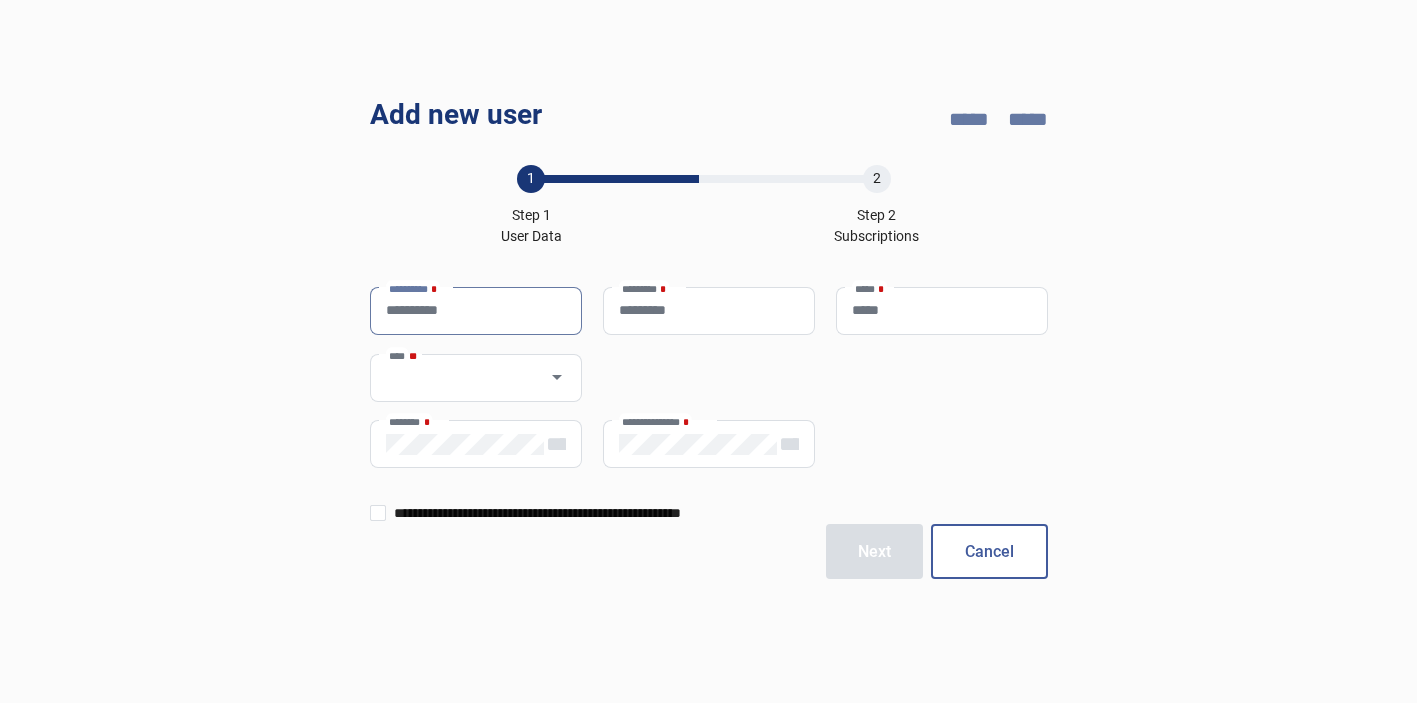 type on "**********" 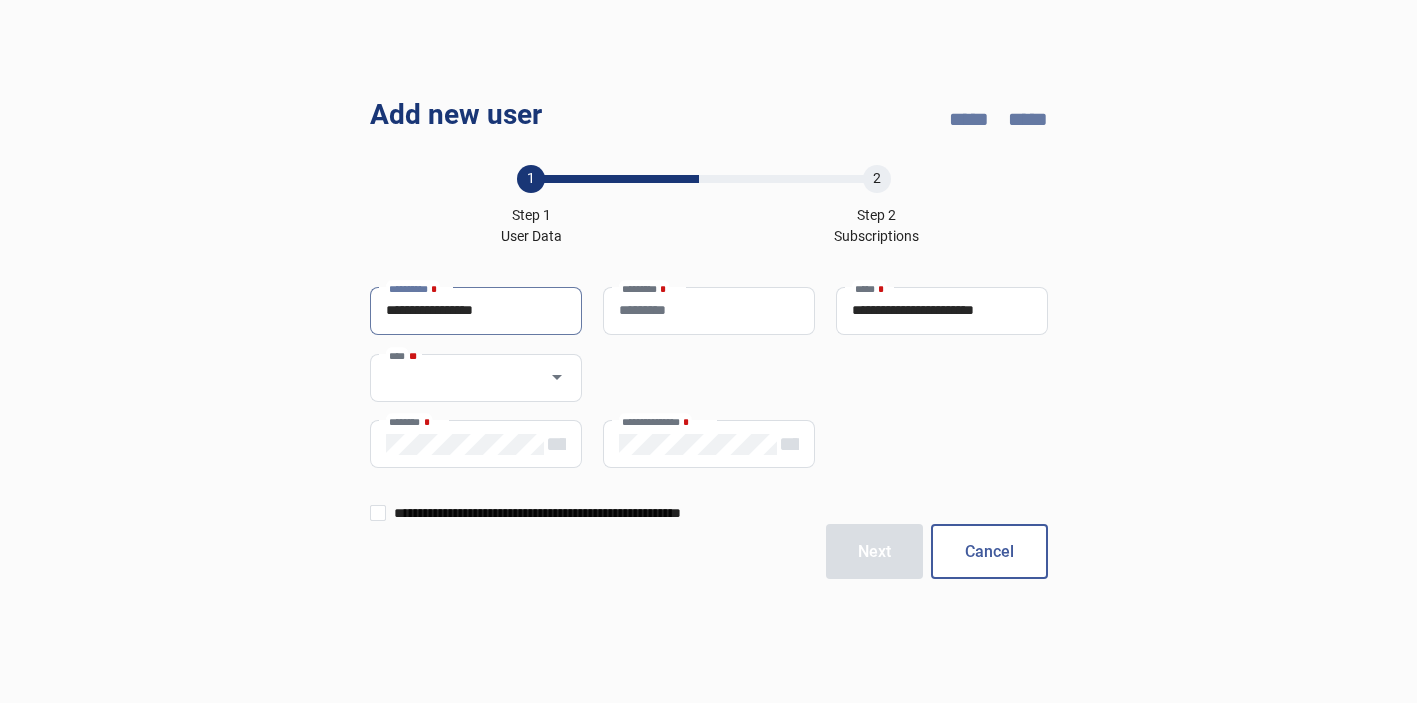 type on "**********" 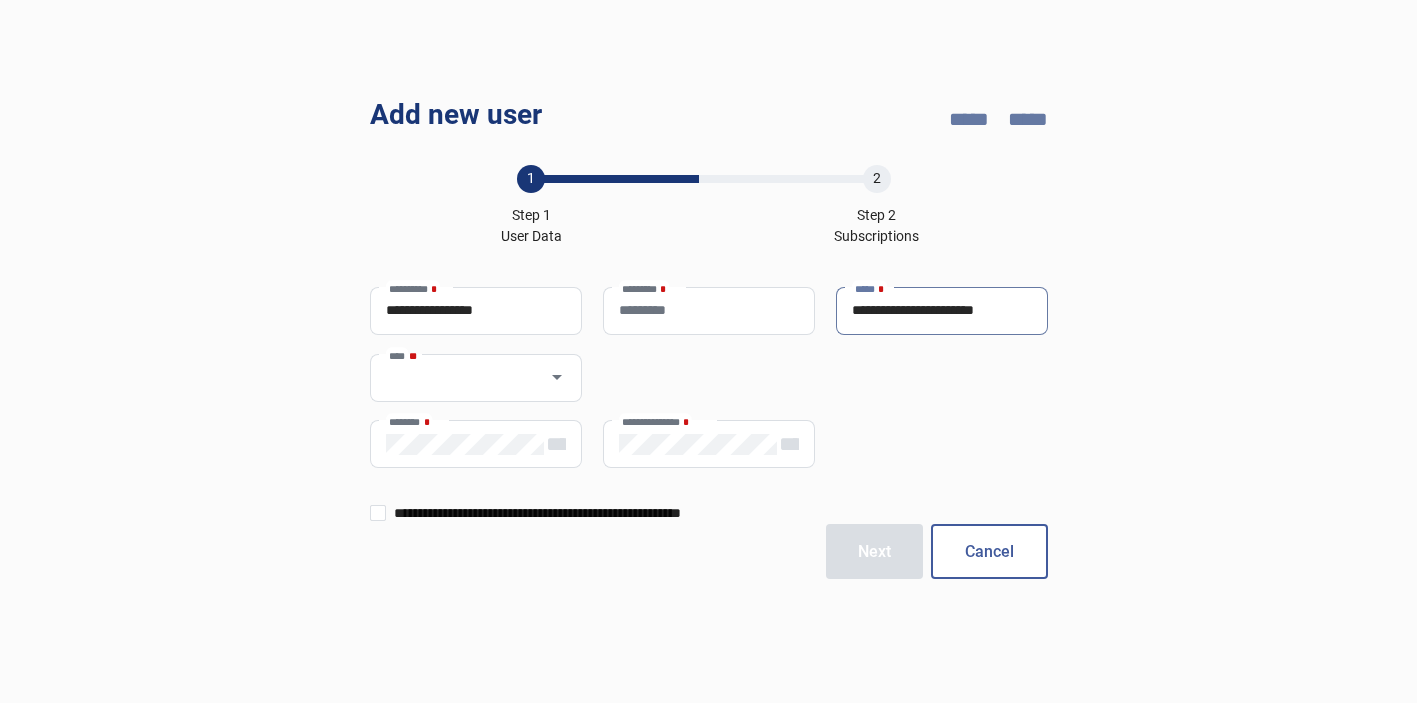 click on "**********" at bounding box center (942, 310) 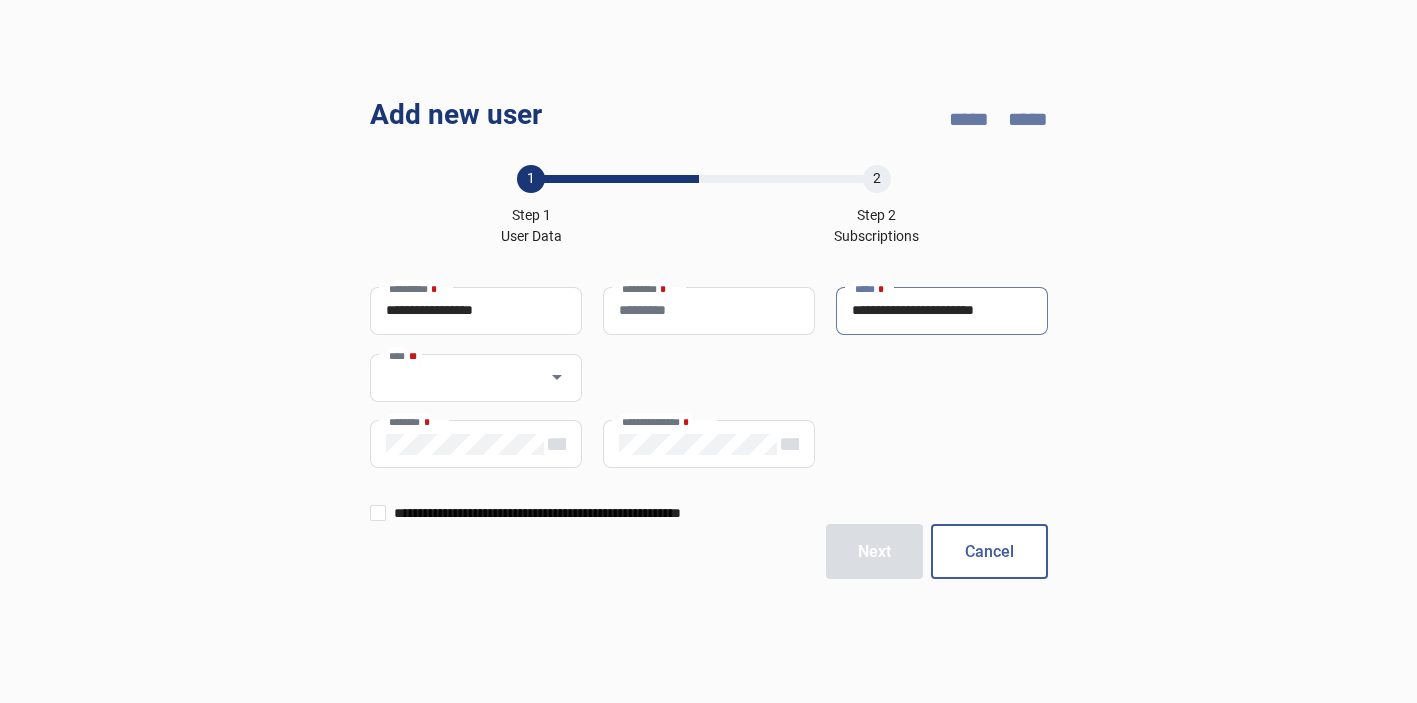 scroll, scrollTop: 0, scrollLeft: 0, axis: both 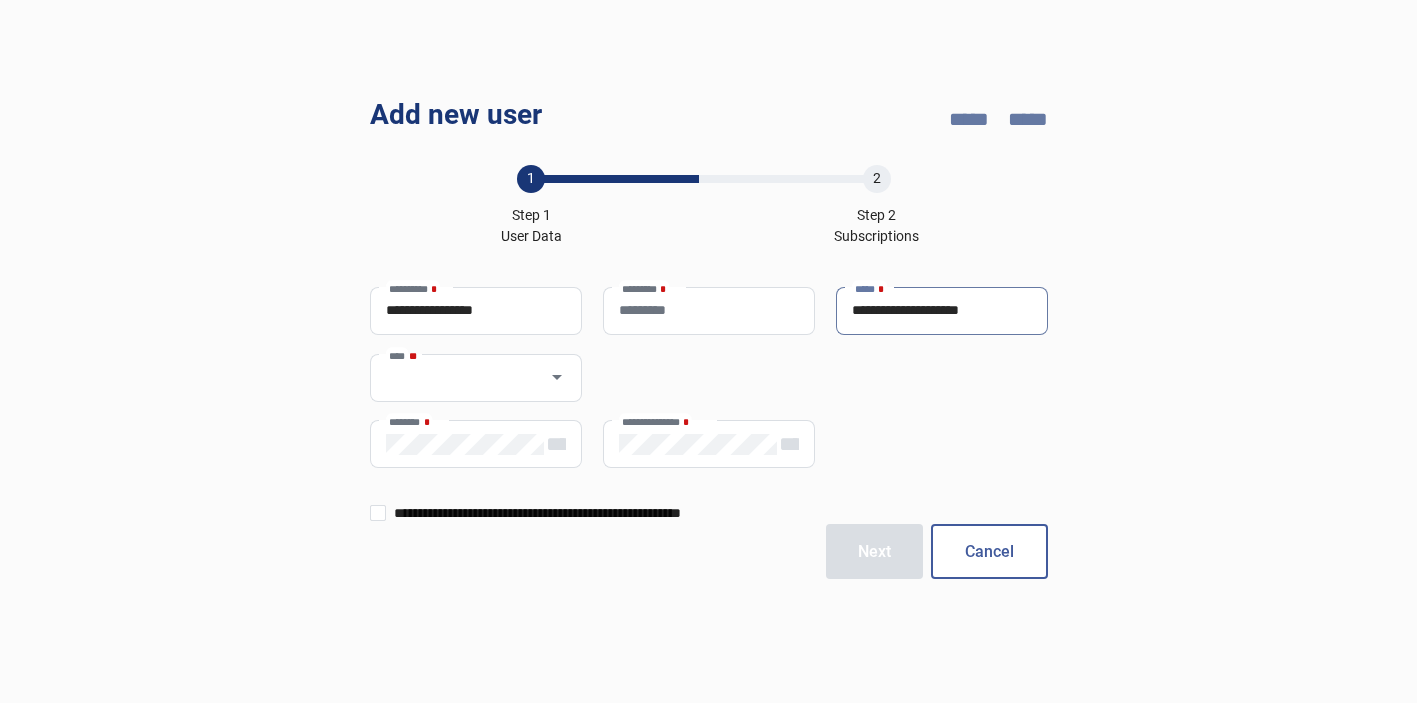 click on "**********" at bounding box center (942, 310) 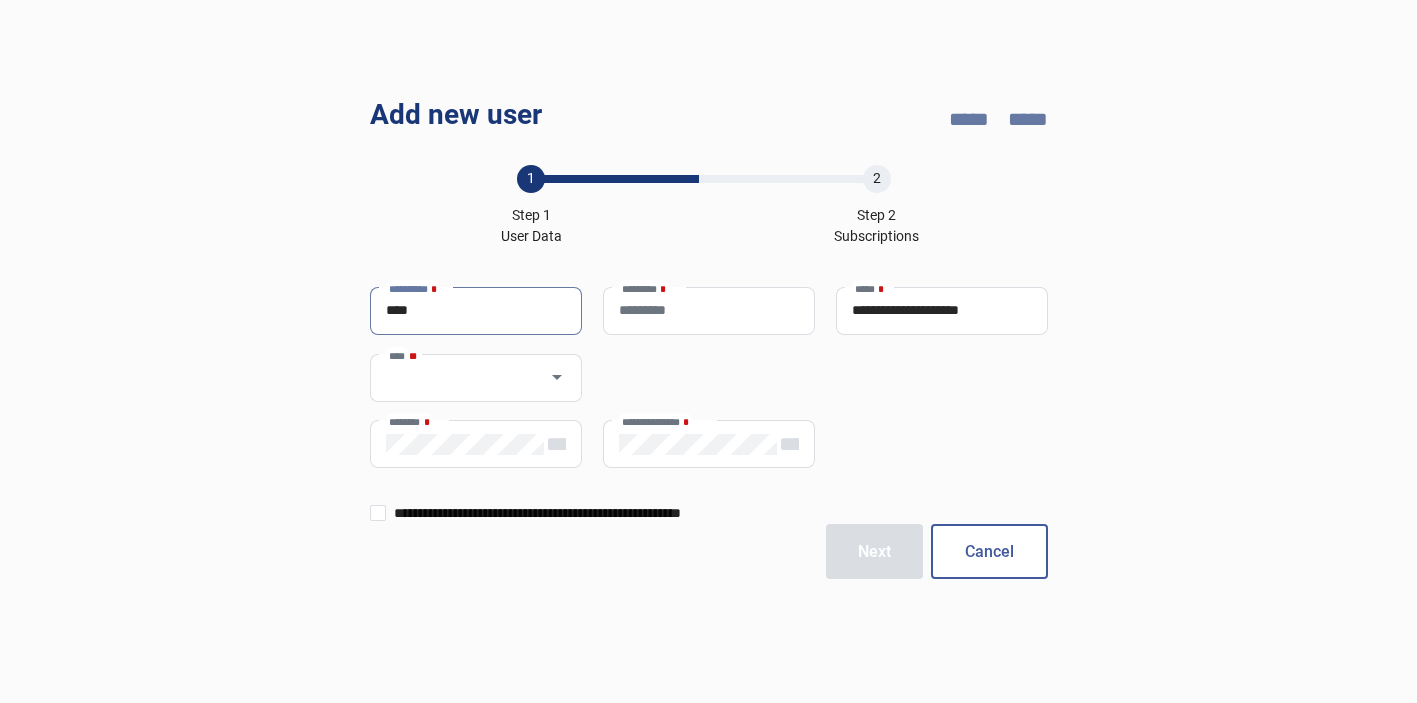 type on "****" 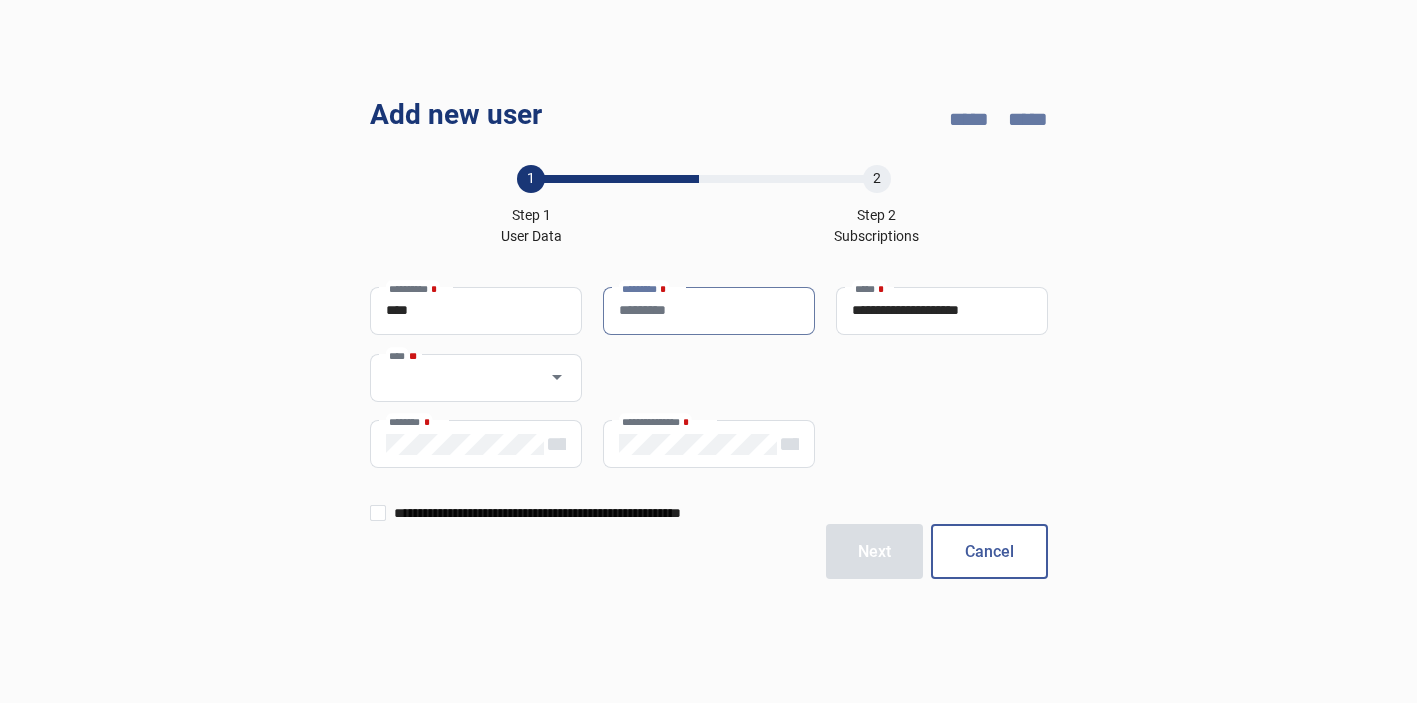 click on "********* *" at bounding box center (709, 310) 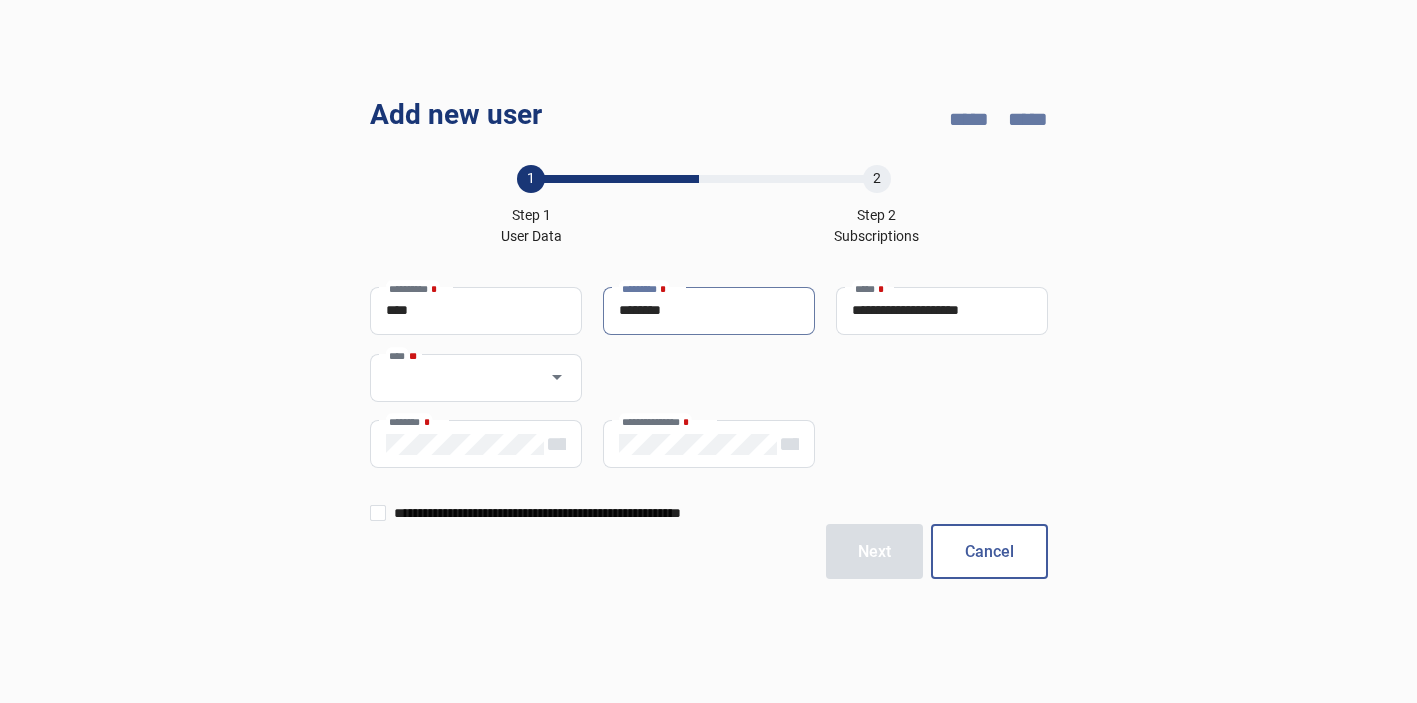 type on "********" 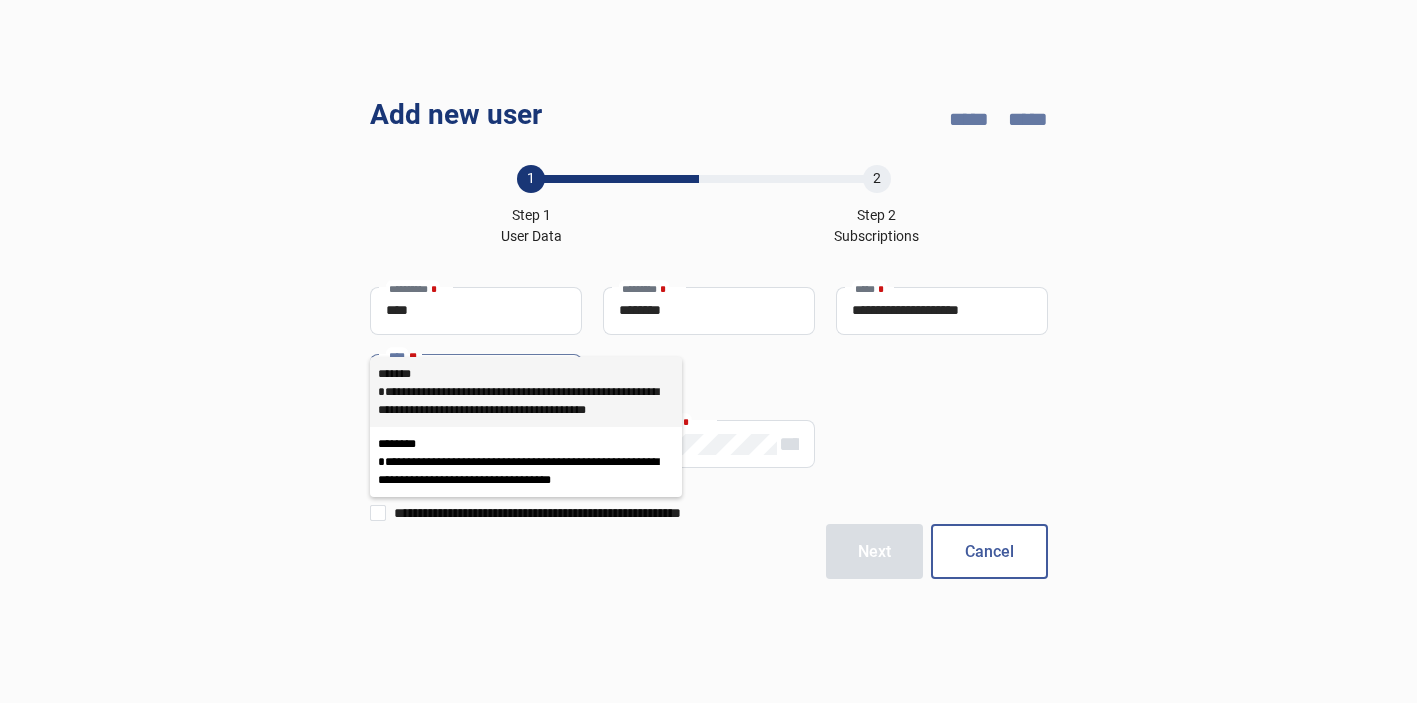 click on "**********" at bounding box center [526, 401] 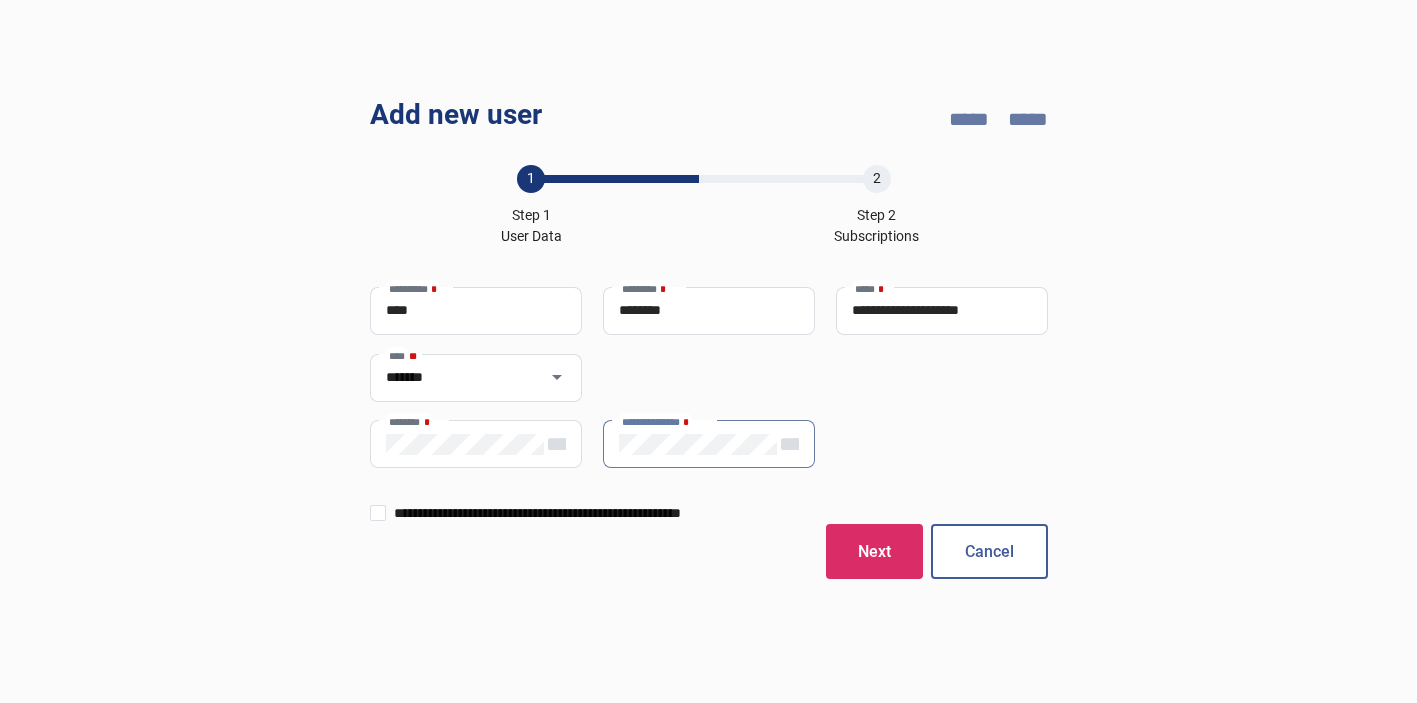 click at bounding box center [378, 513] 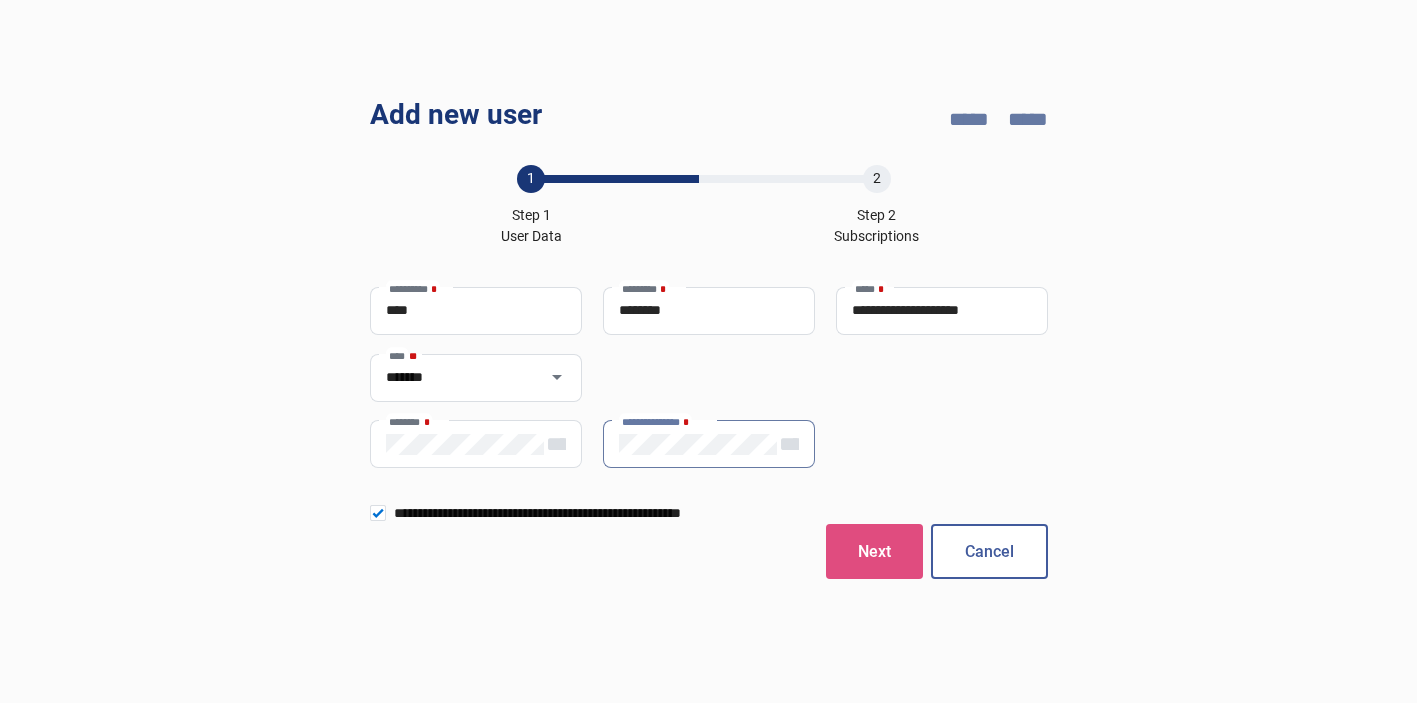 click on "Next" at bounding box center [874, 551] 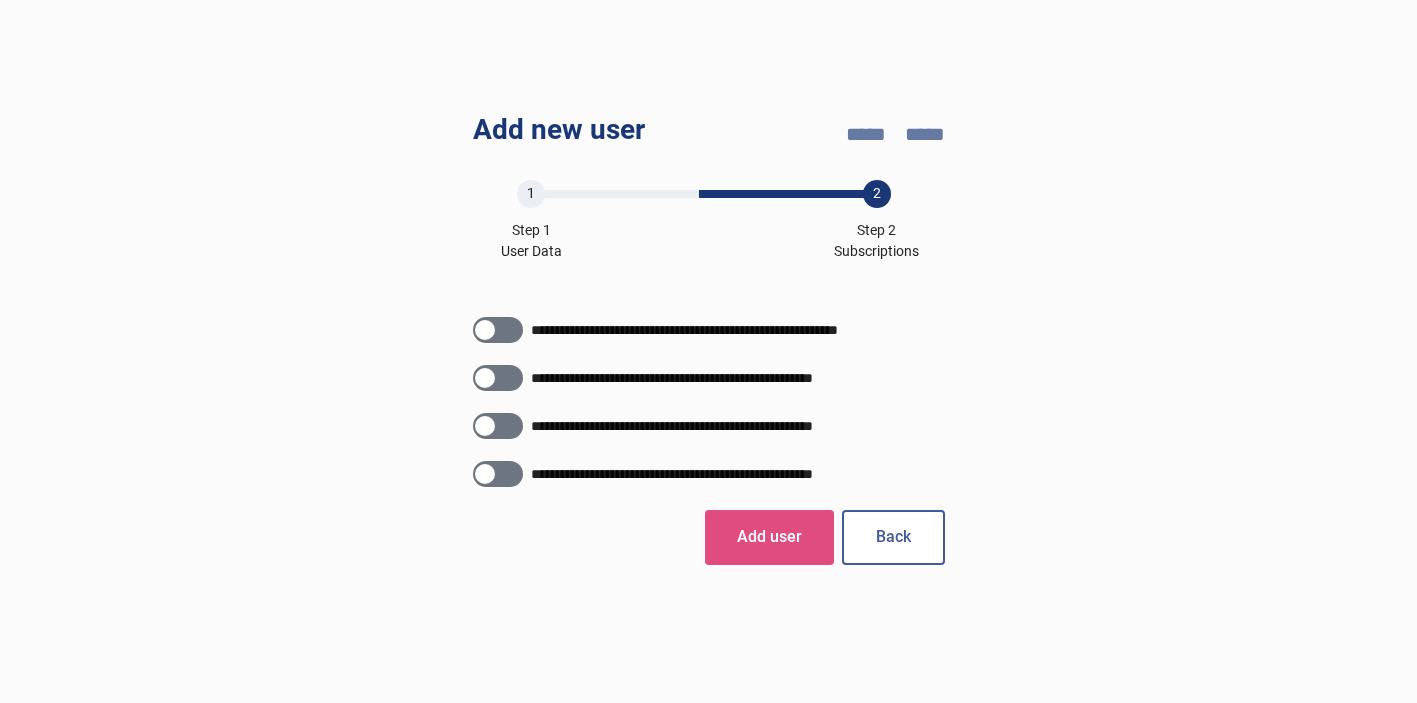 click on "Add user" at bounding box center (769, 537) 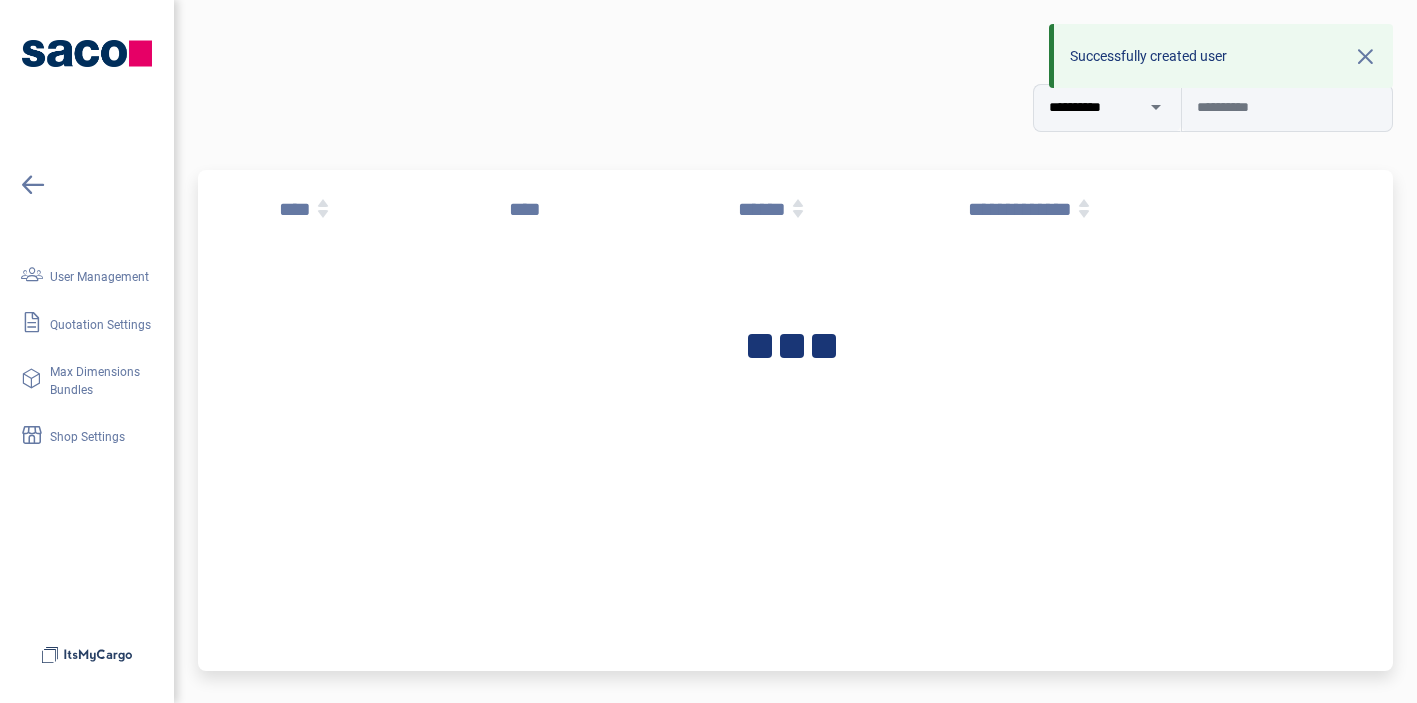 scroll, scrollTop: 0, scrollLeft: 0, axis: both 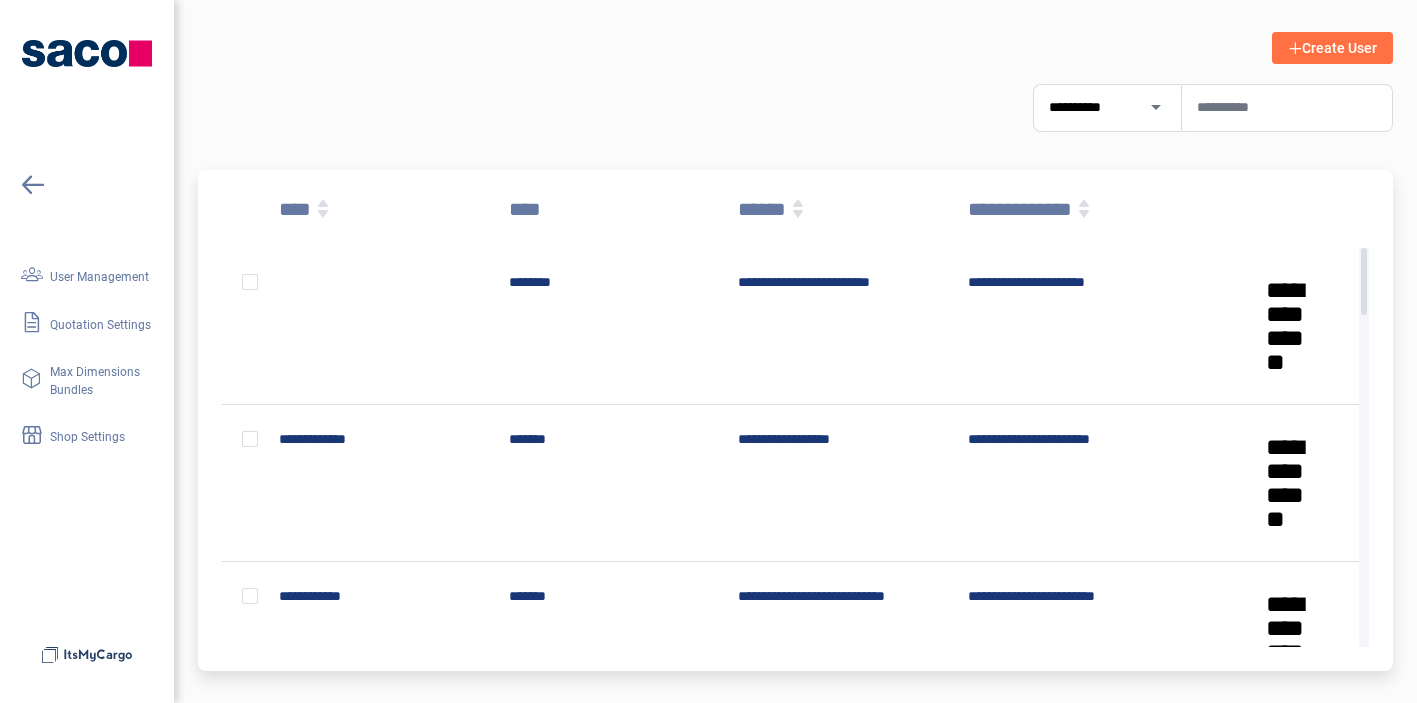 click on "Create User" at bounding box center [1339, 48] 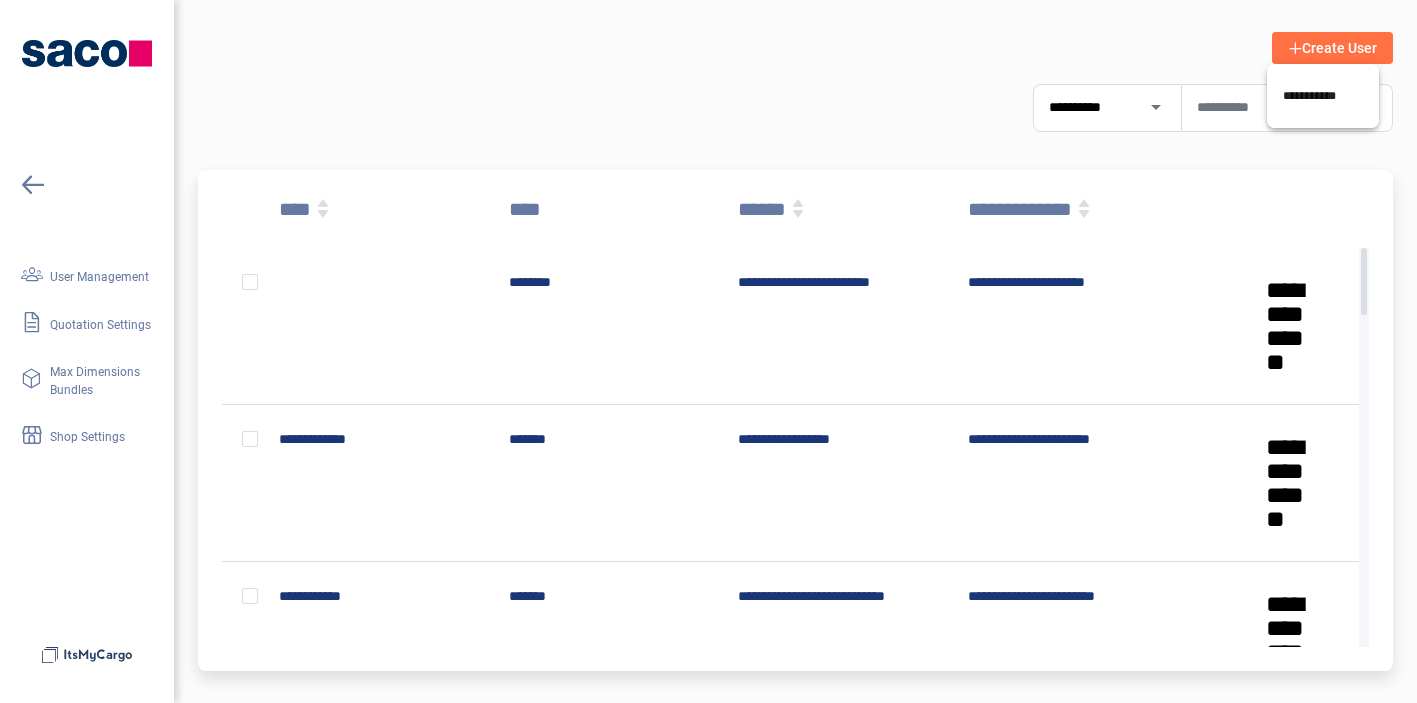 click at bounding box center [708, 351] 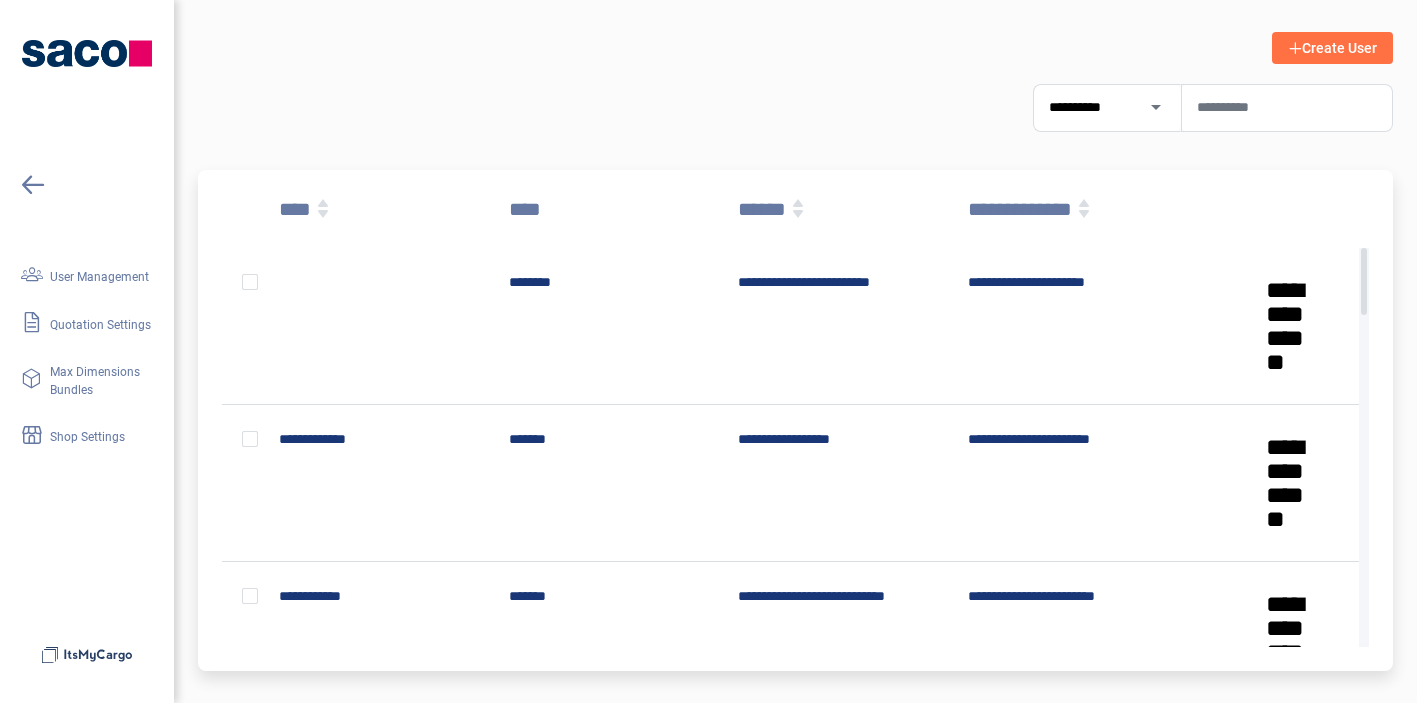 click at bounding box center [1287, 107] 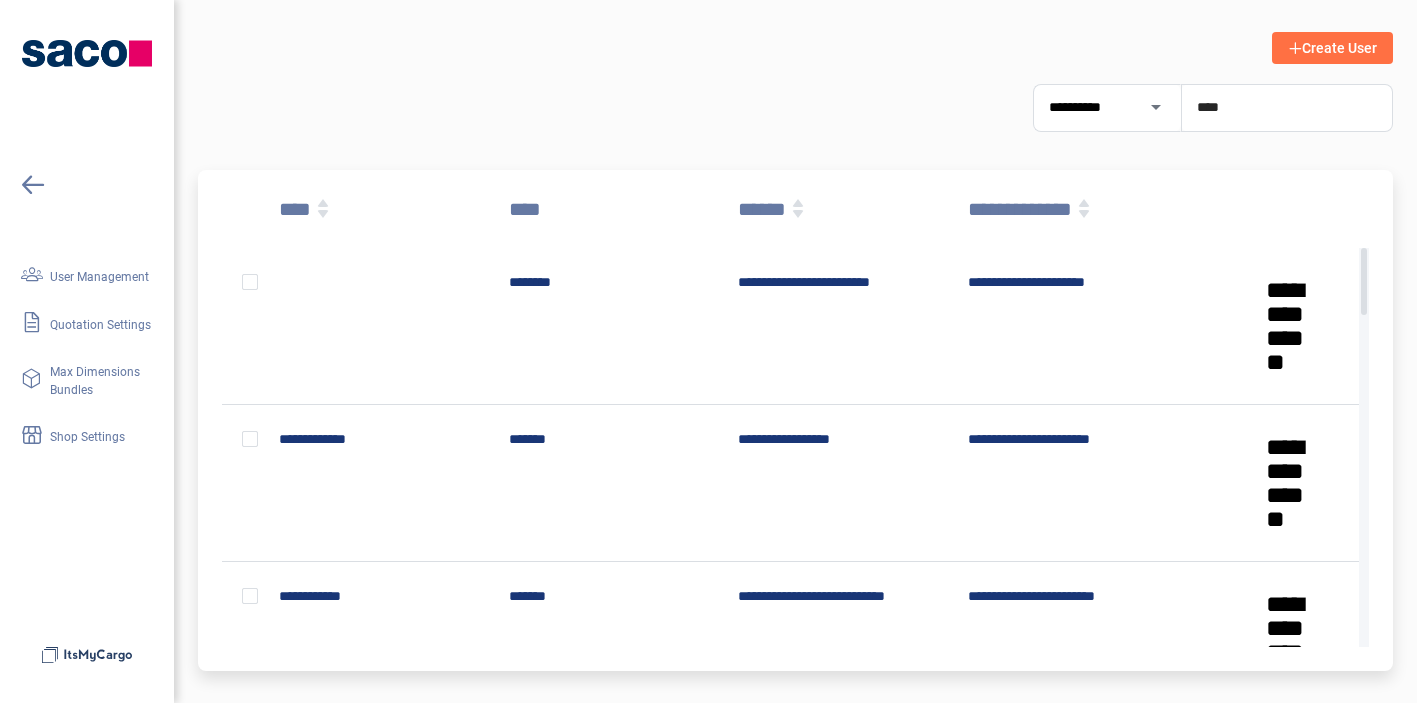 type on "****" 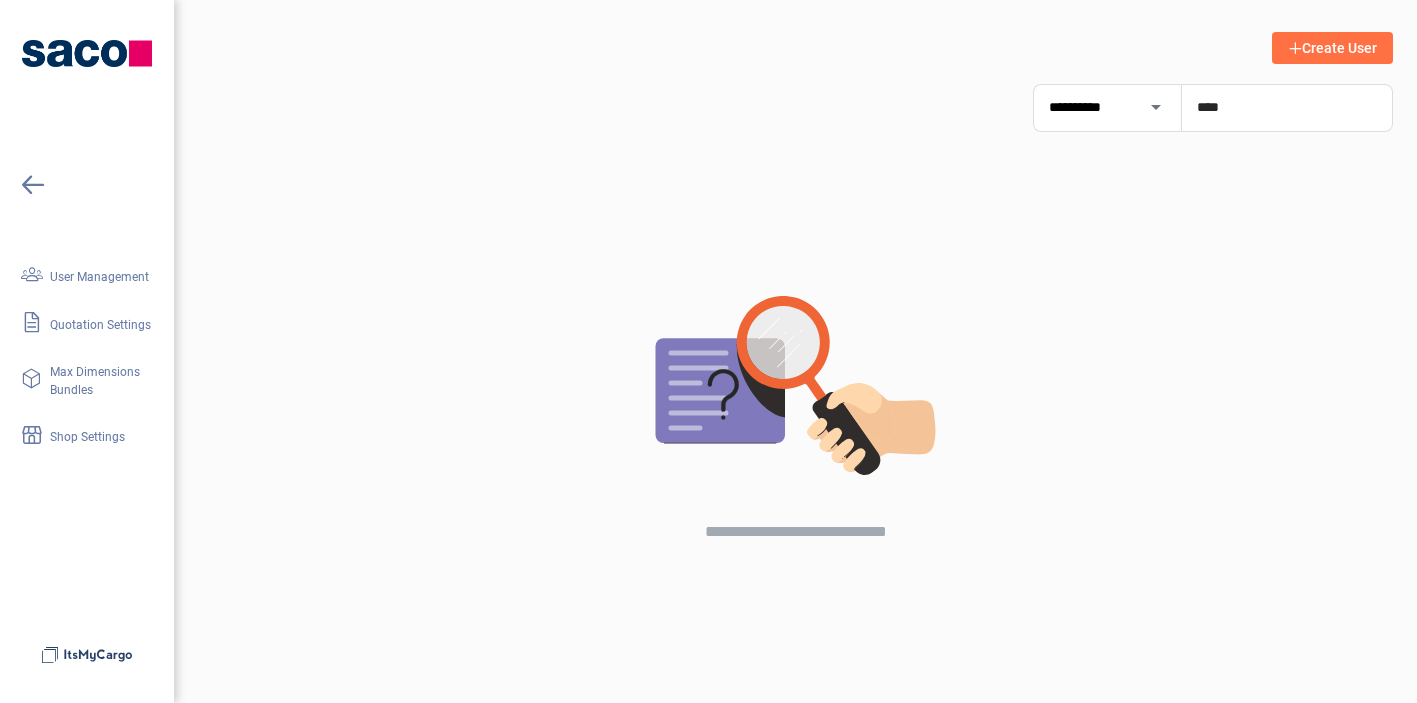 click on "Create User" at bounding box center (1339, 48) 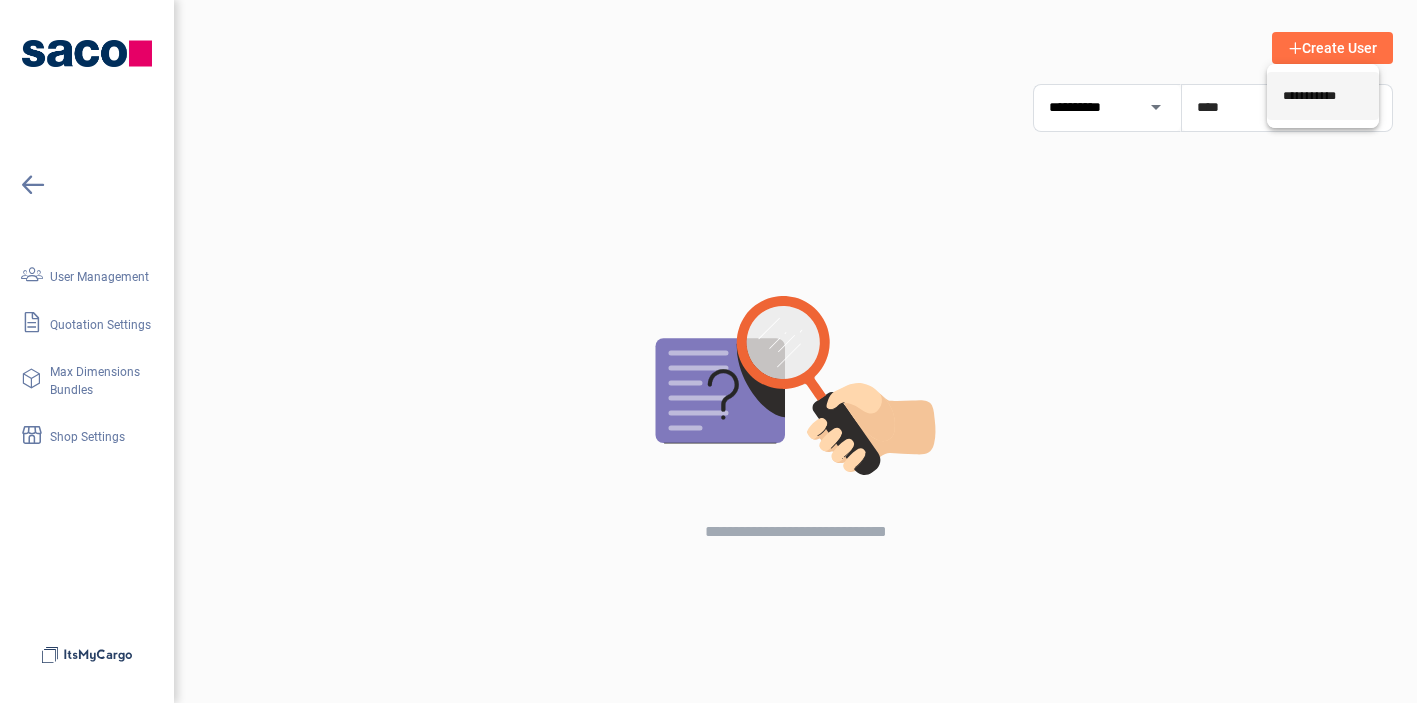click on "**********" at bounding box center [1323, 96] 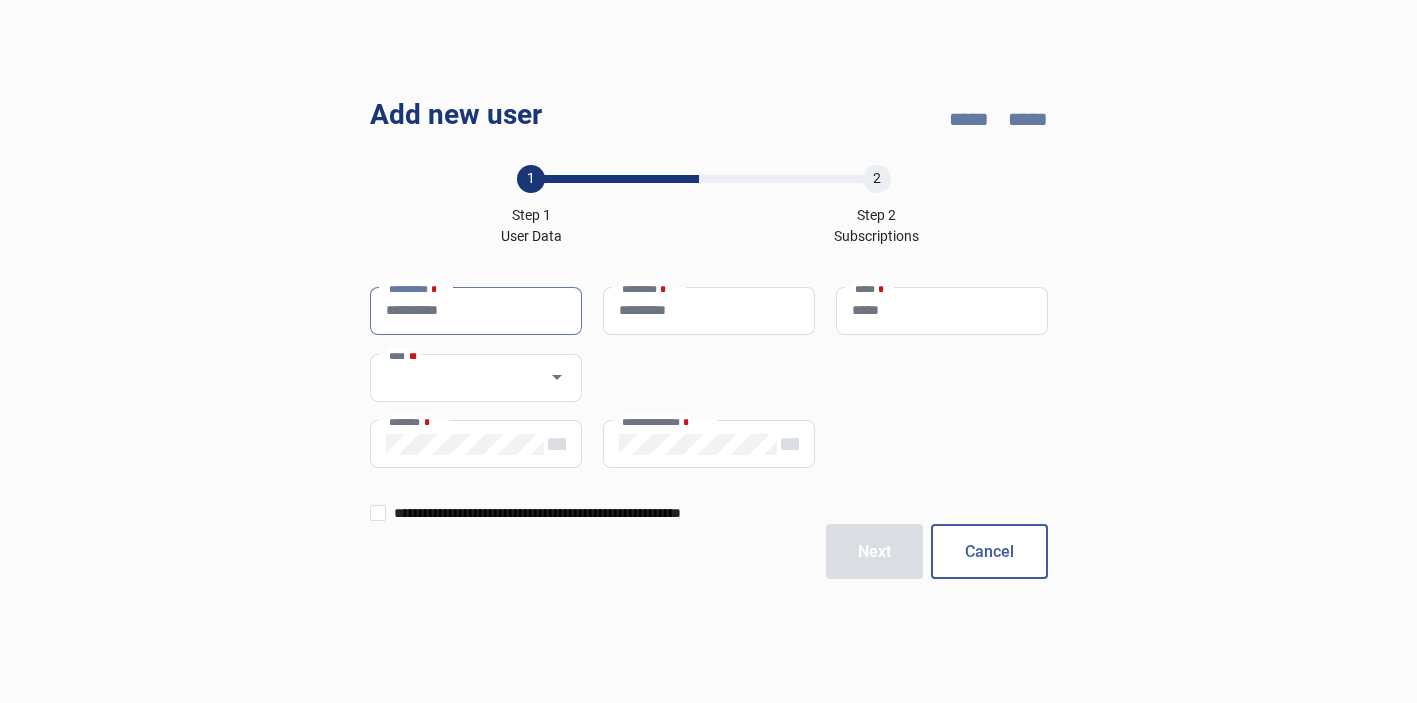 type on "**********" 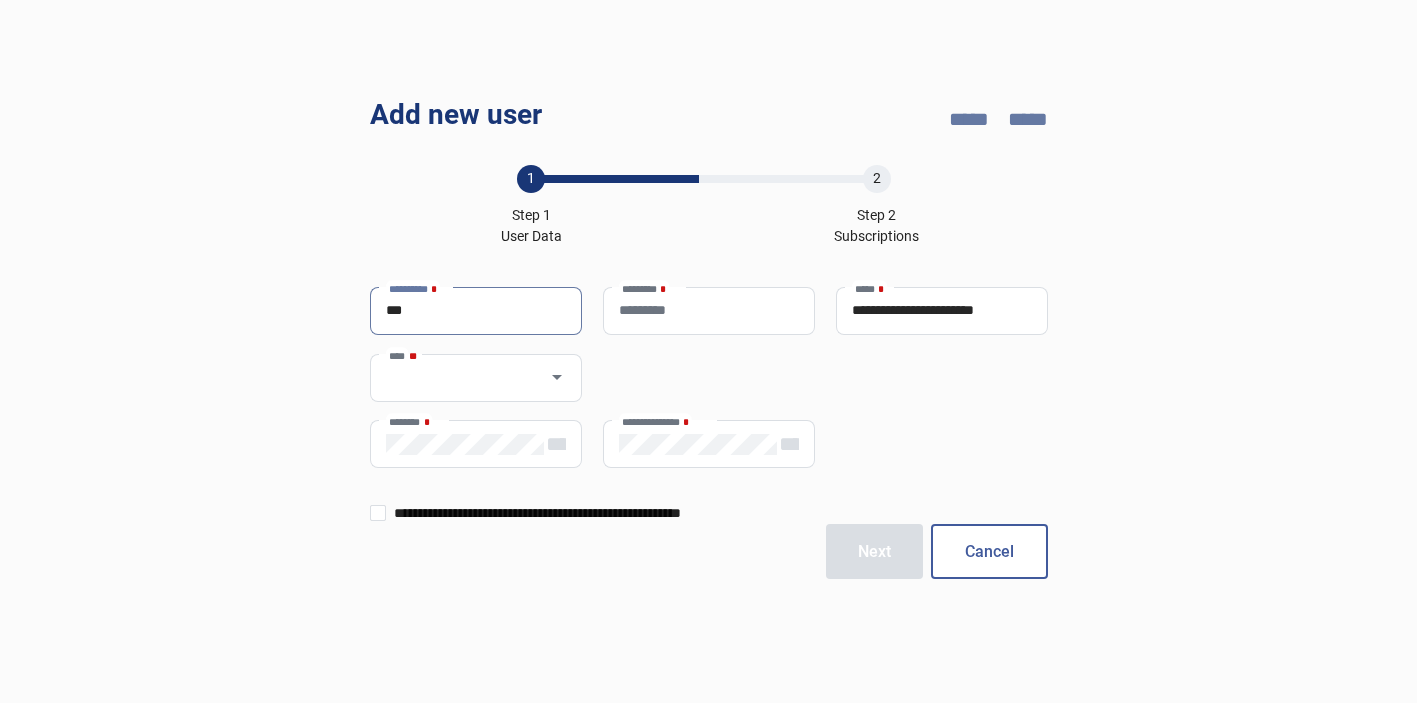 type on "***" 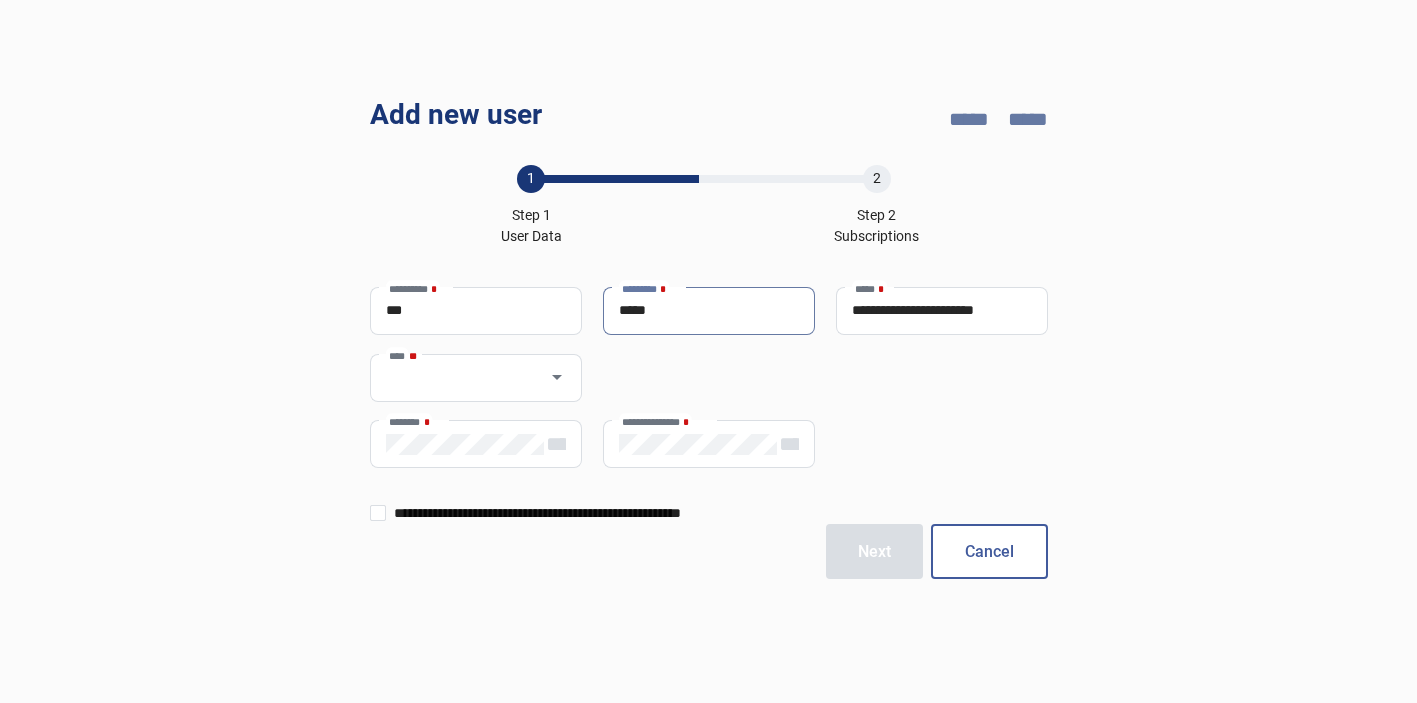 type on "*****" 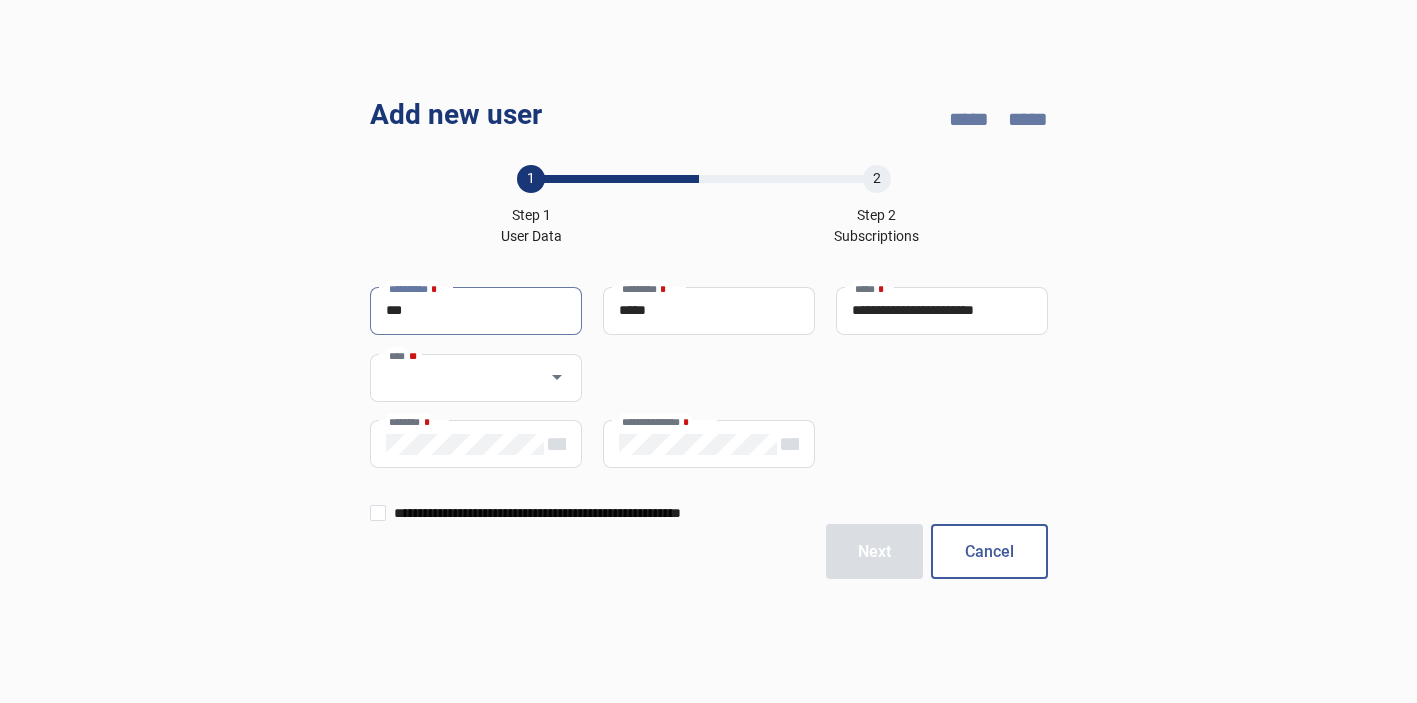 click on "***" at bounding box center (476, 310) 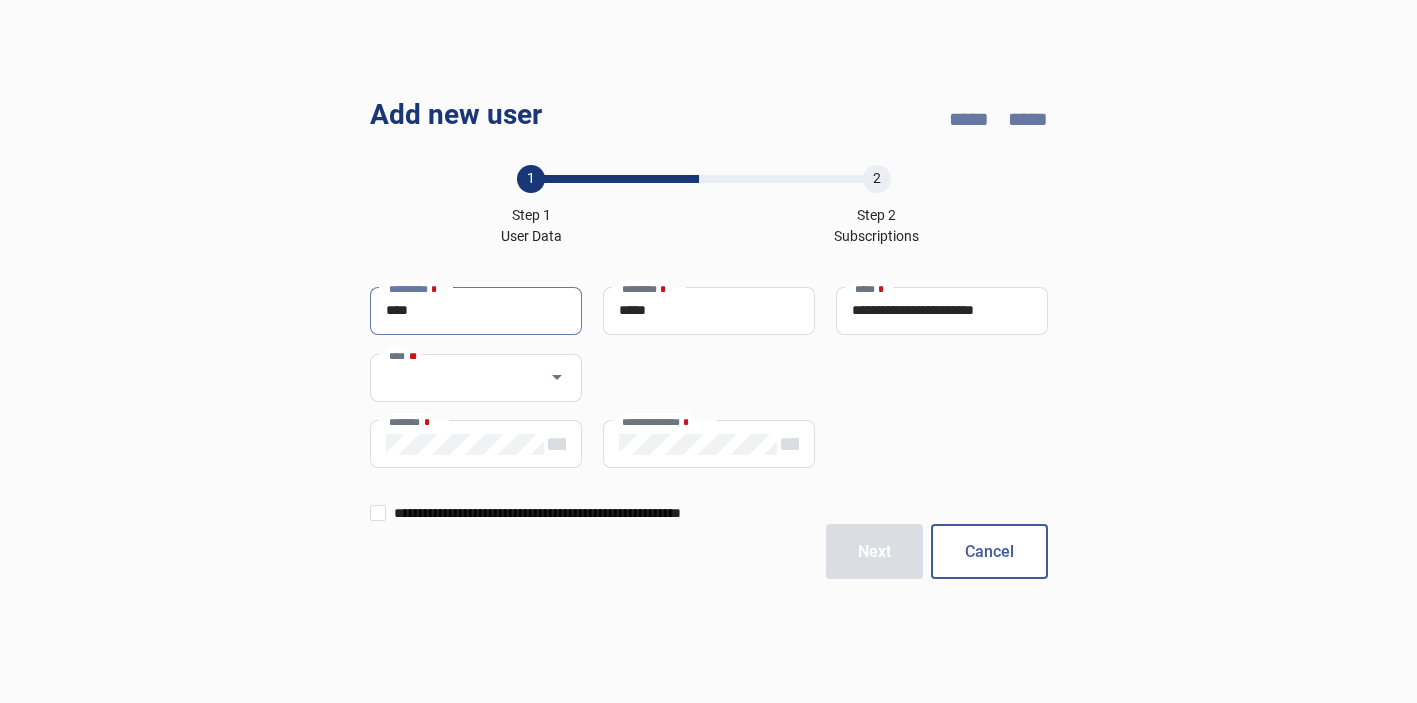 type on "****" 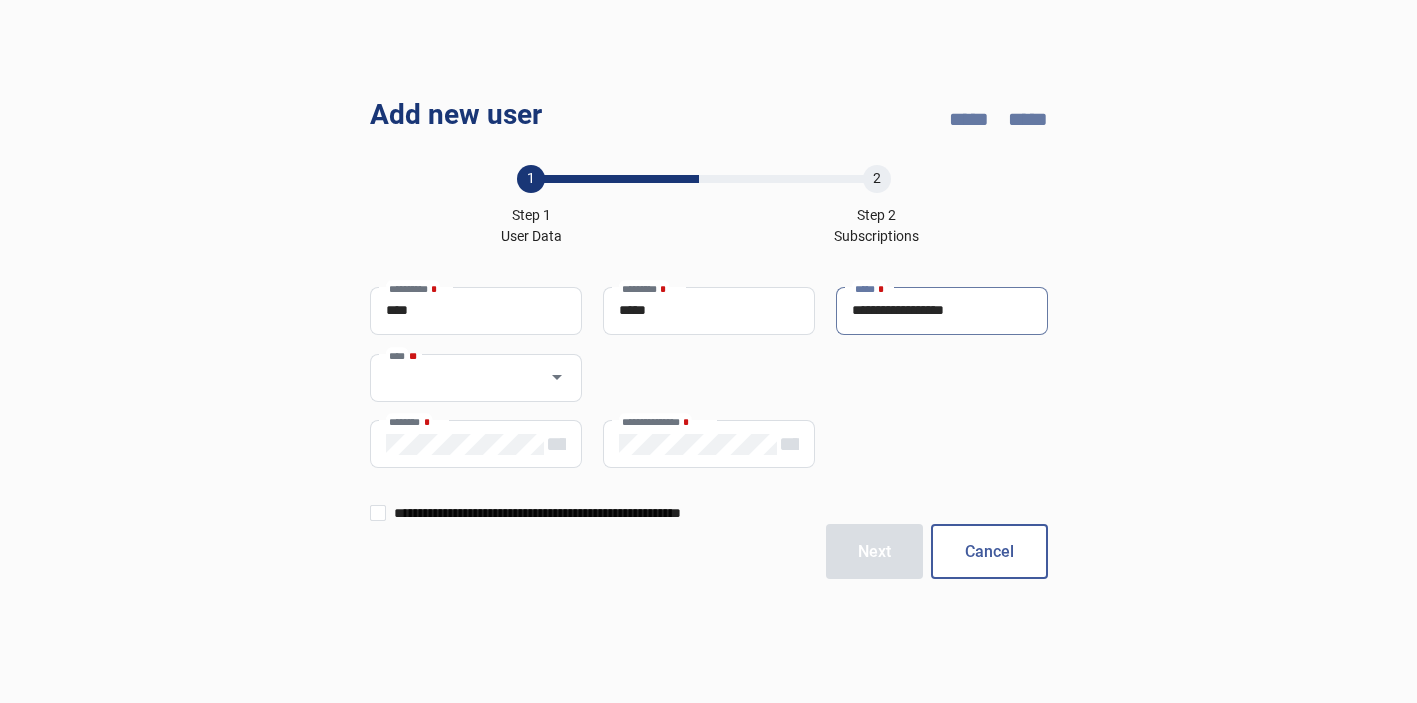type on "**********" 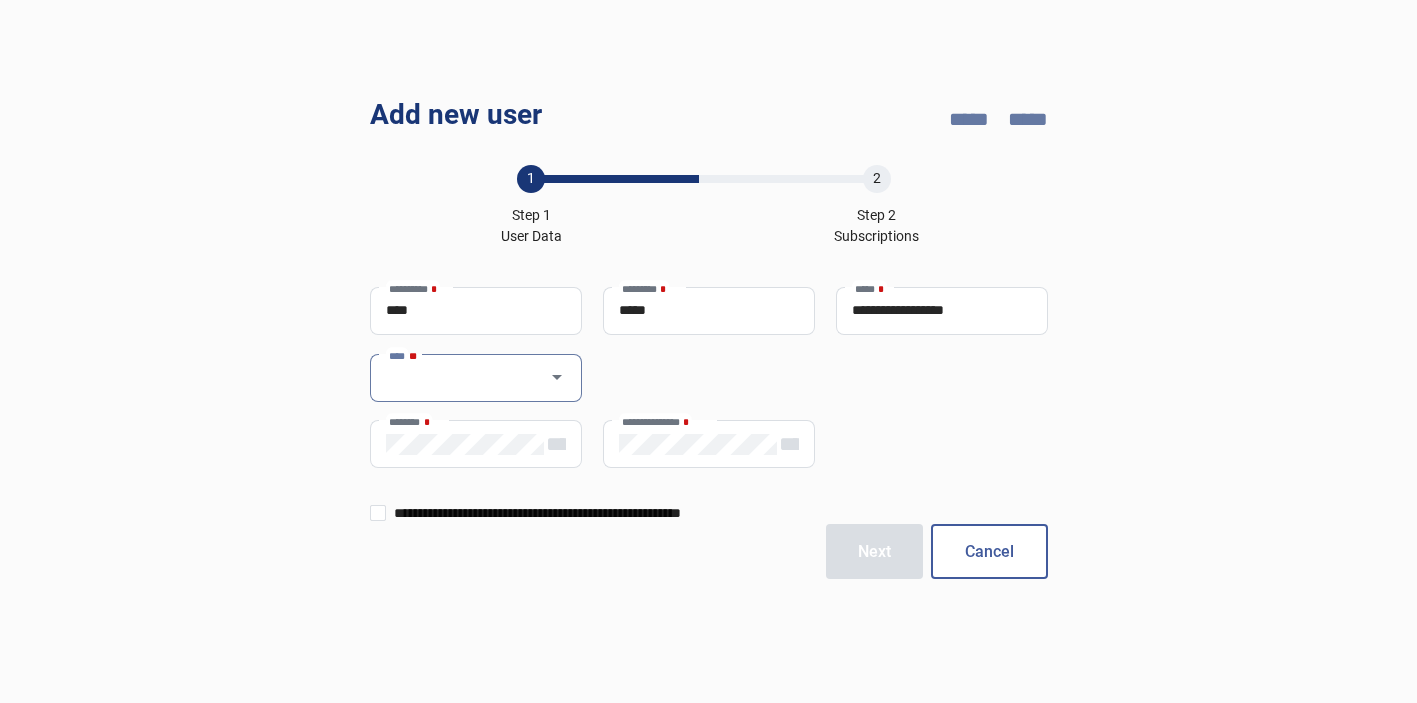 click at bounding box center [457, 378] 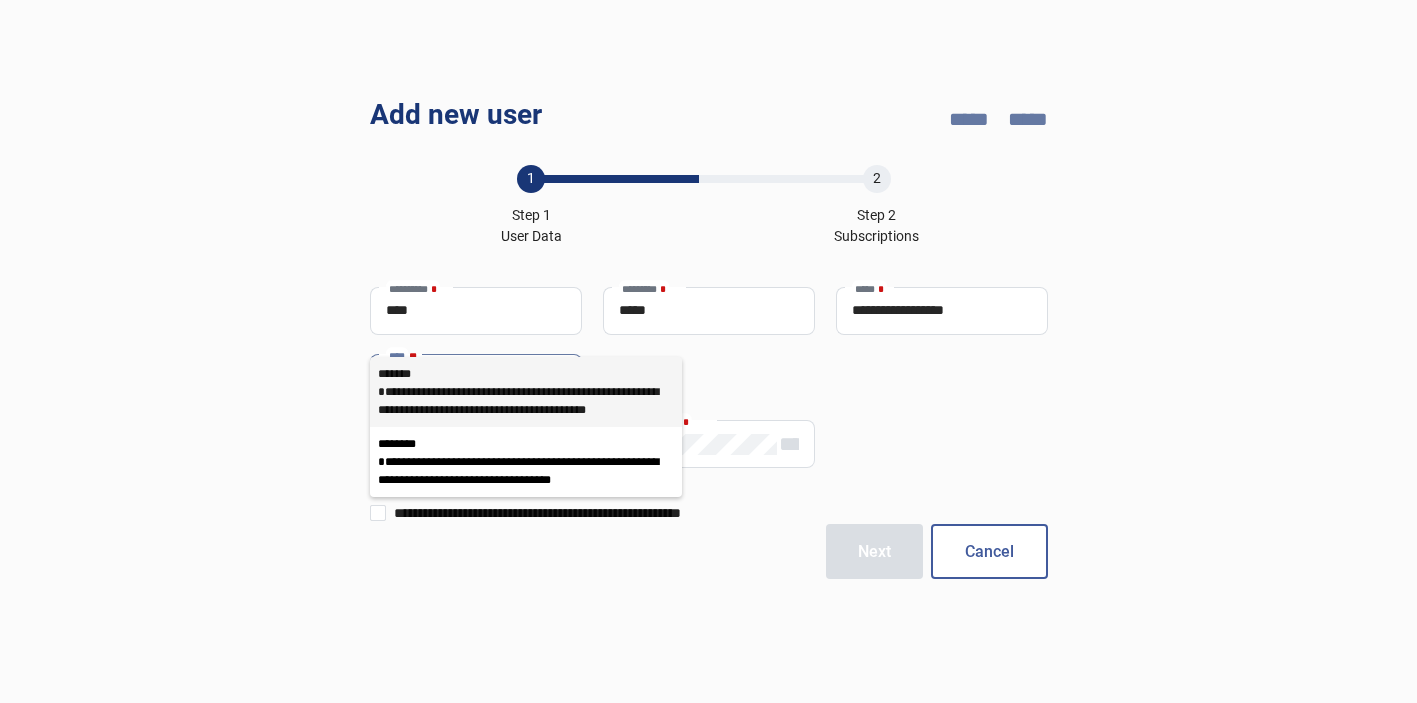 click on "**********" at bounding box center (526, 401) 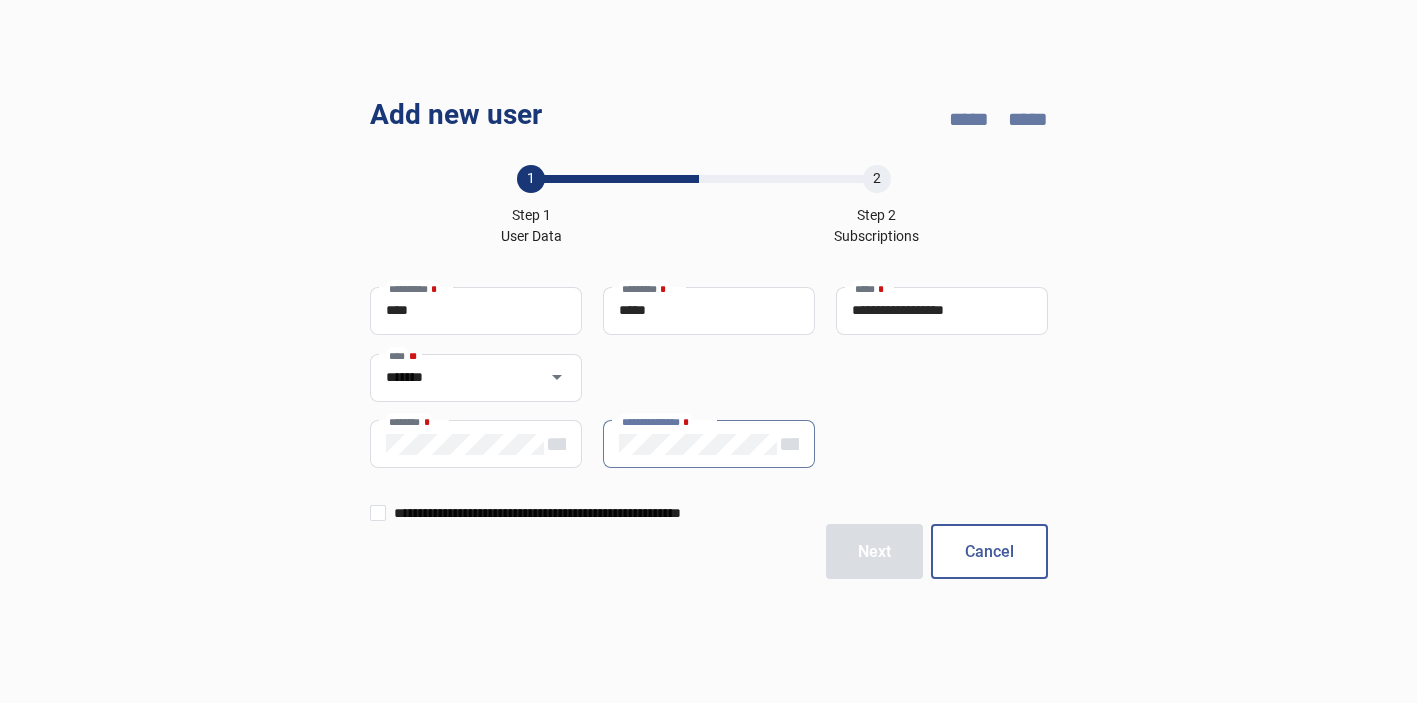 click on "**********" at bounding box center [709, 433] 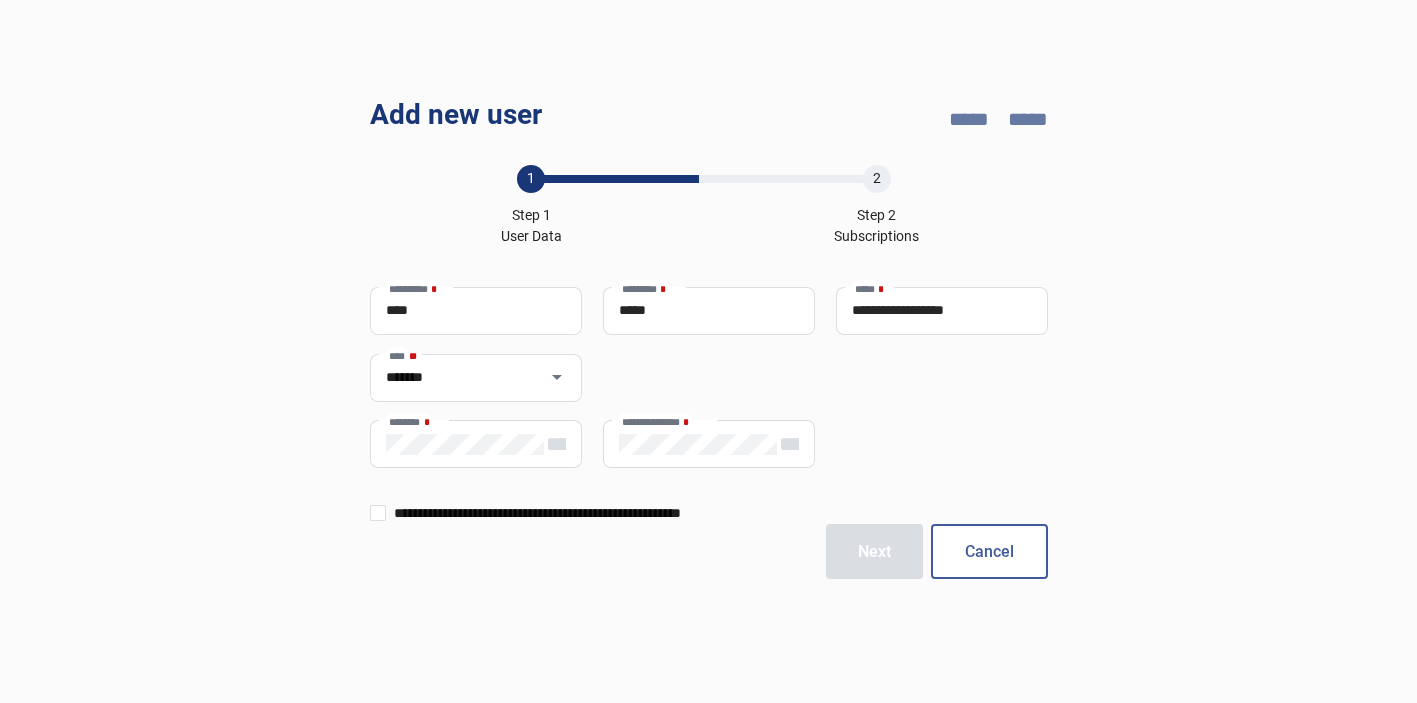 click on "**********" at bounding box center (708, 453) 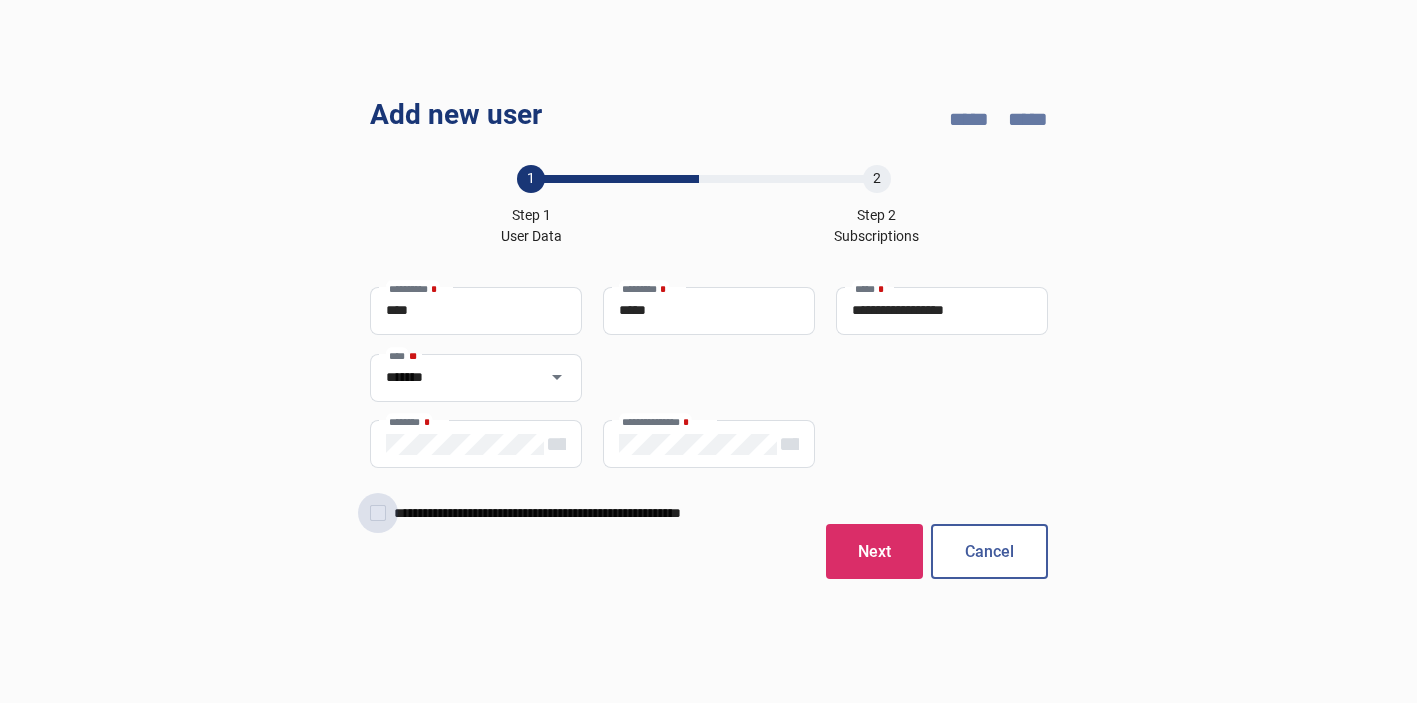 click at bounding box center [378, 513] 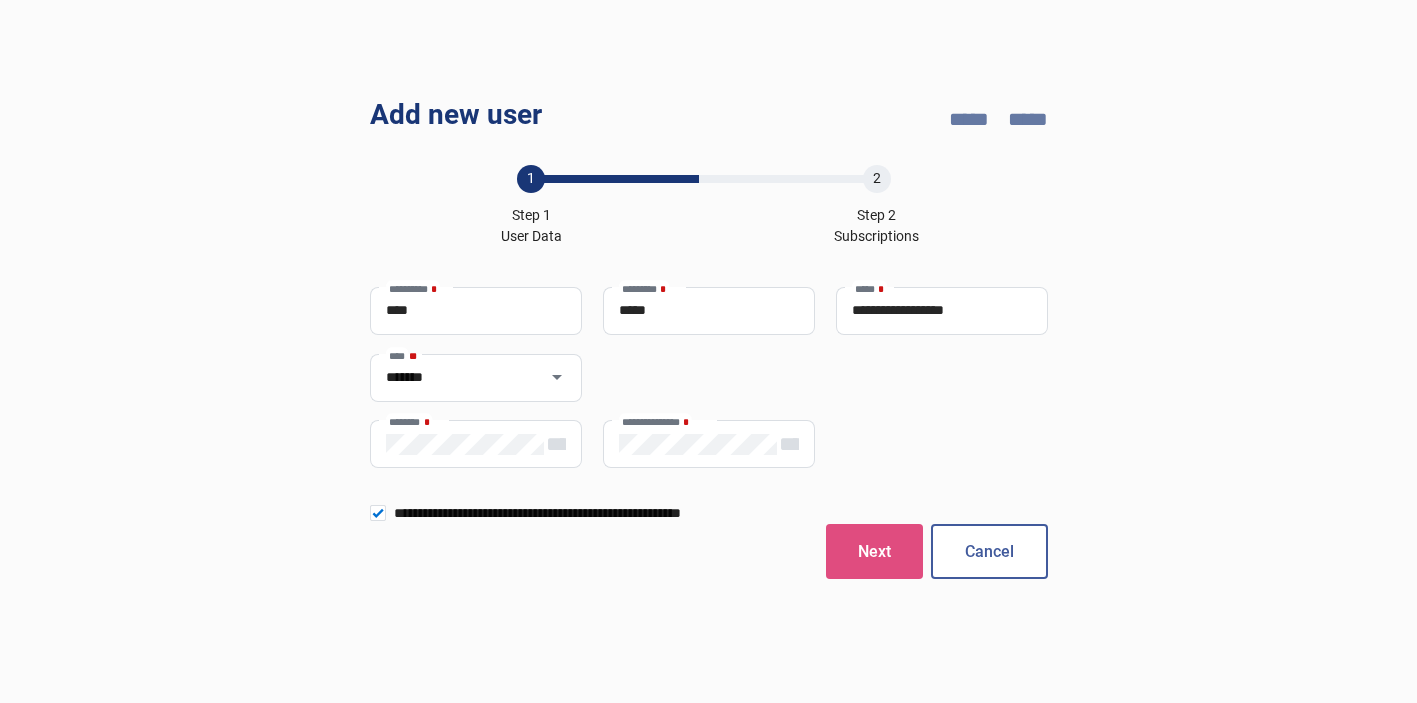 click on "Next" at bounding box center [874, 551] 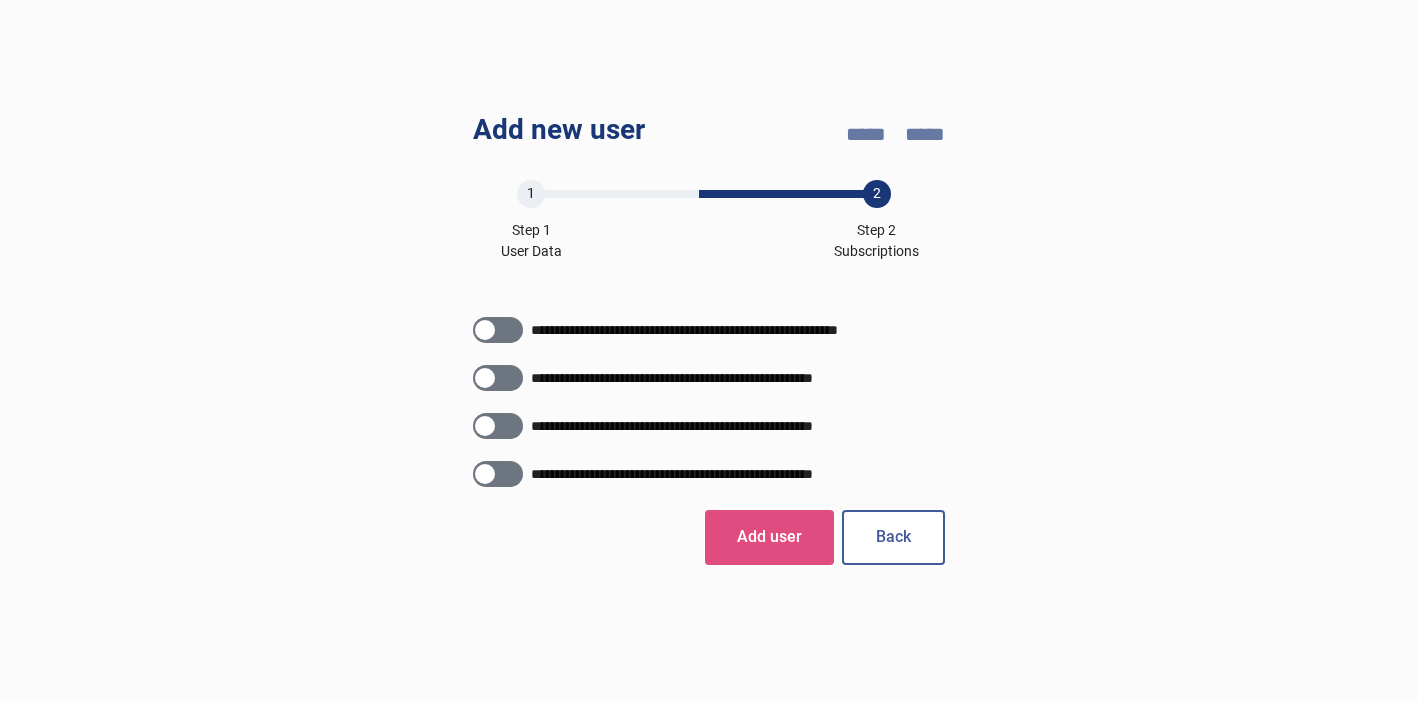click on "Add user" at bounding box center [769, 537] 